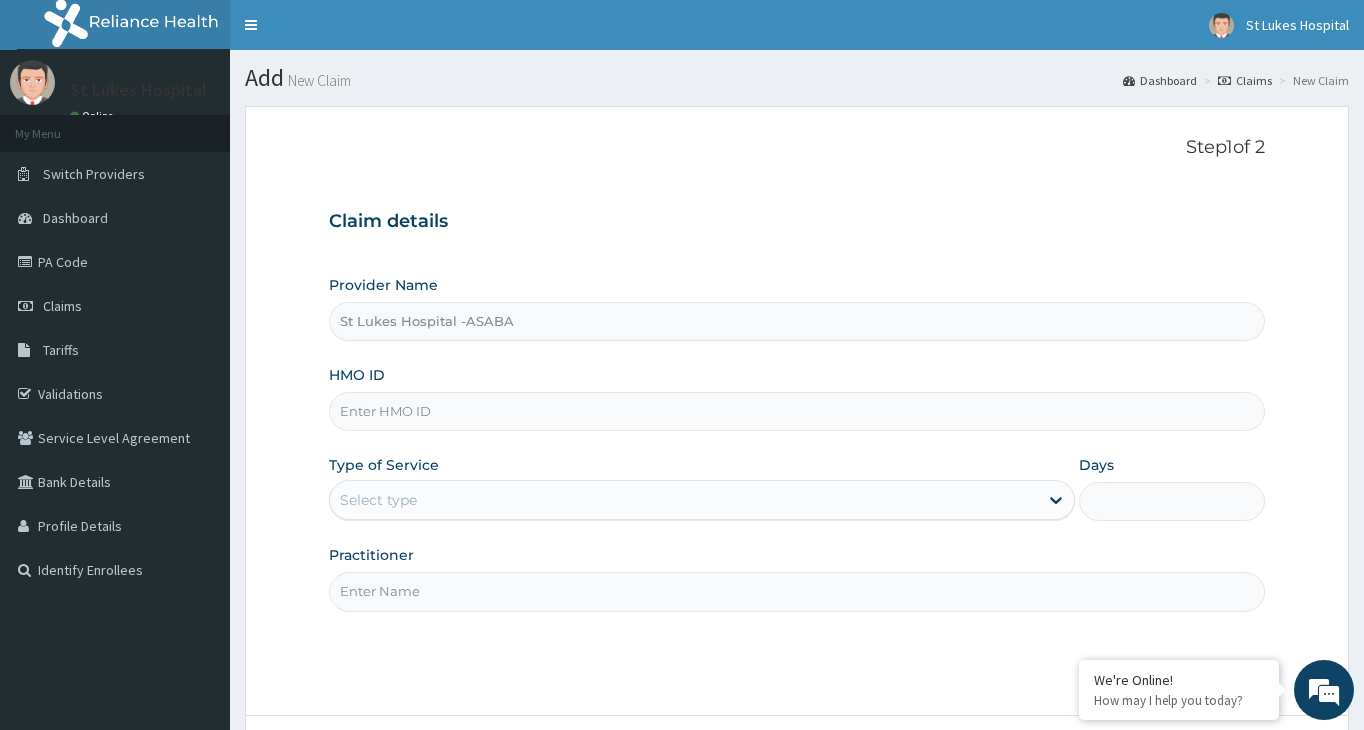 scroll, scrollTop: 0, scrollLeft: 0, axis: both 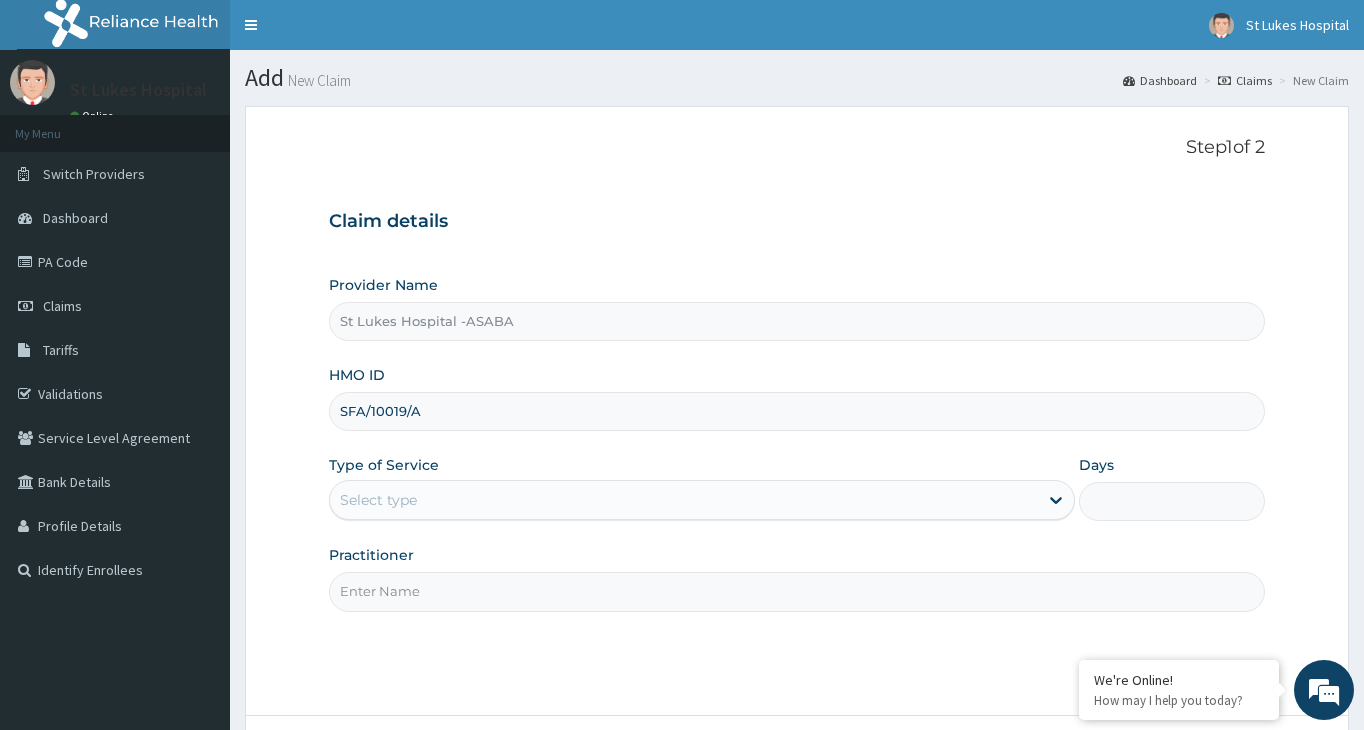 type on "SFA/10019/A" 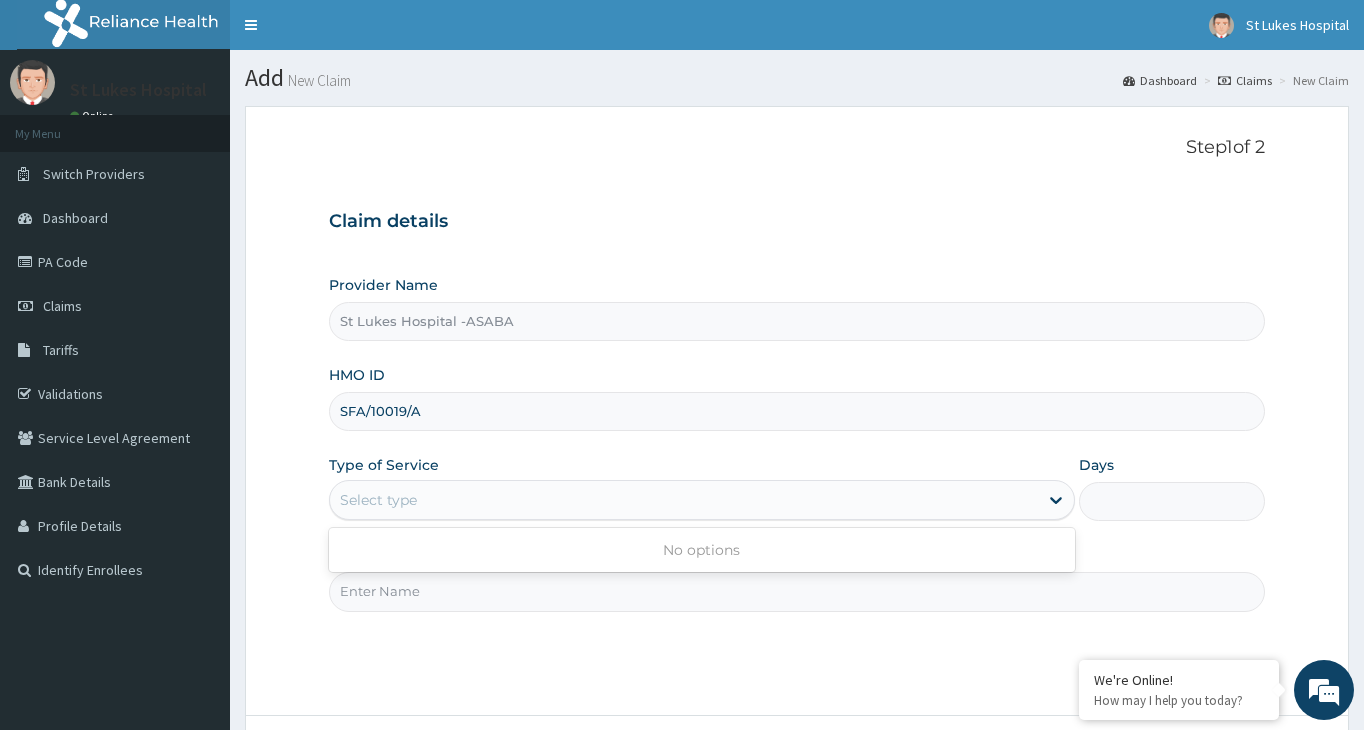 click on "Select type" at bounding box center (684, 500) 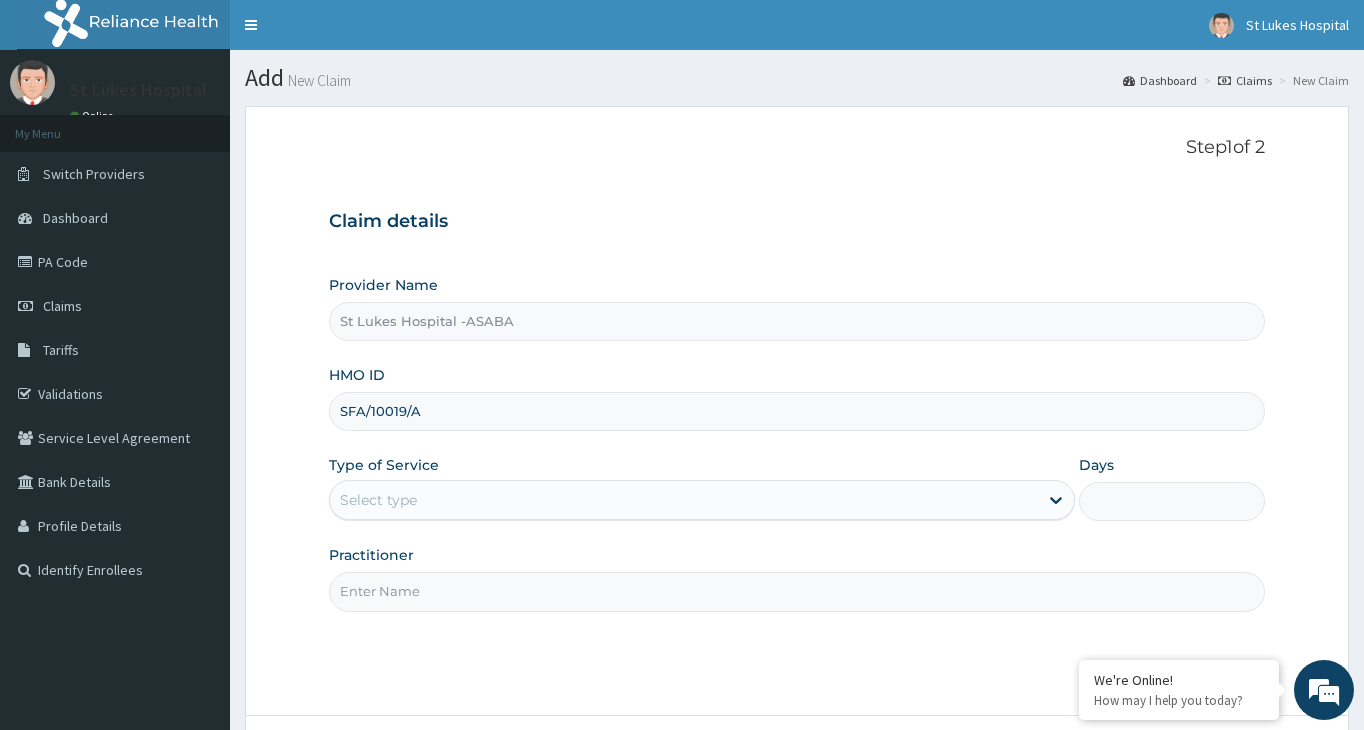 click on "[ALPHANUMERIC]" at bounding box center [797, 411] 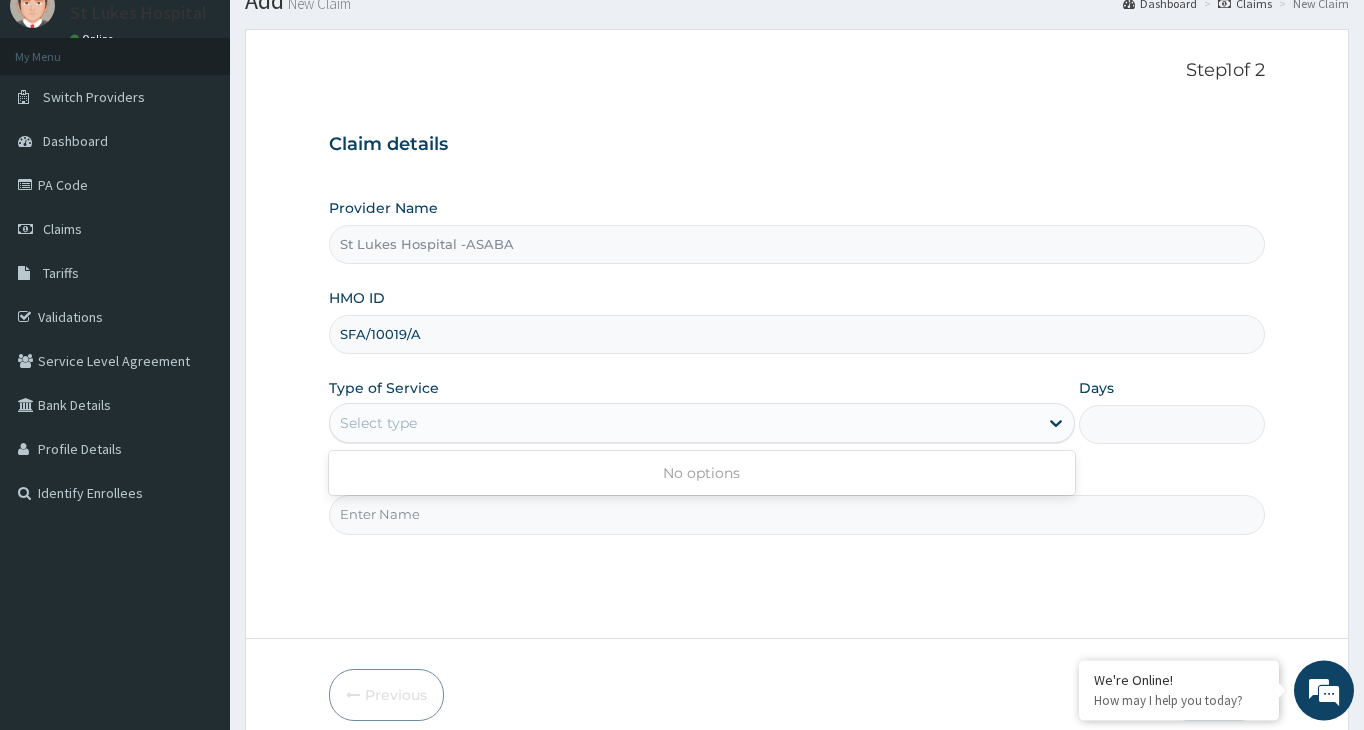 scroll, scrollTop: 165, scrollLeft: 0, axis: vertical 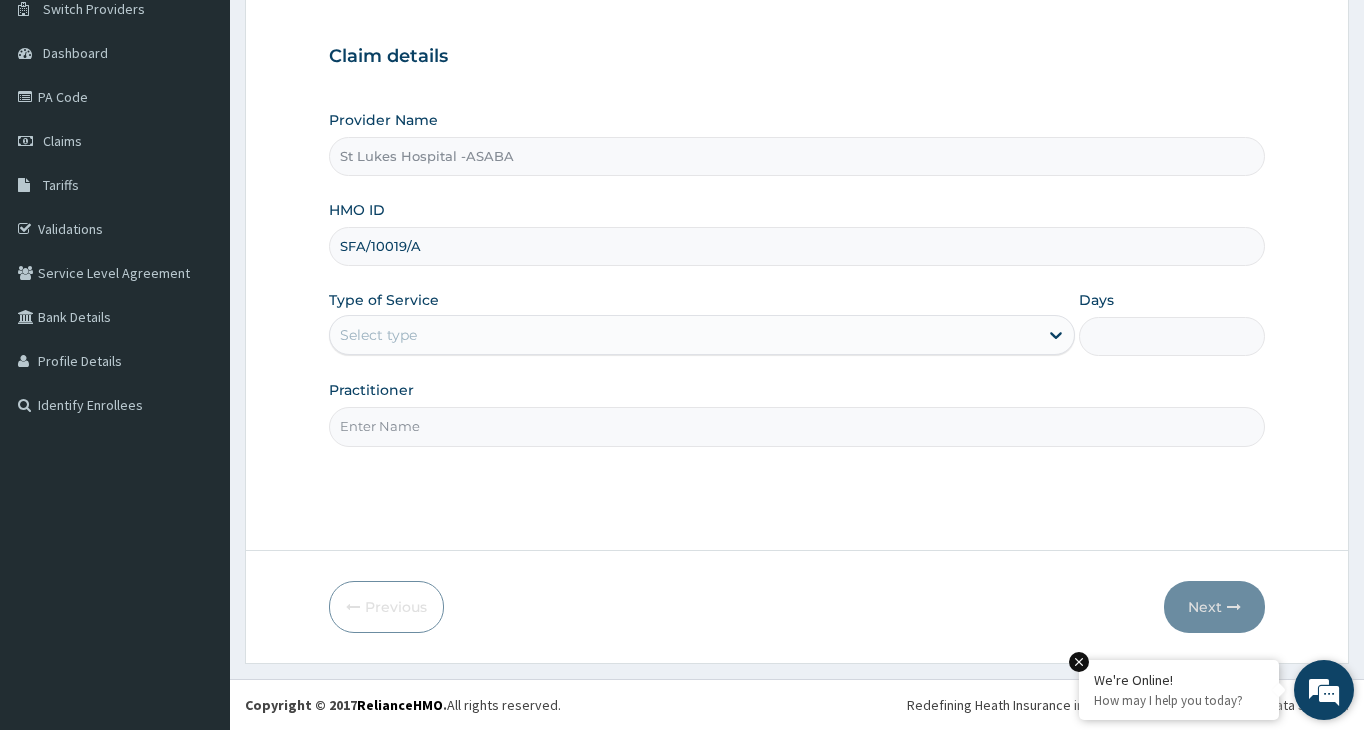 drag, startPoint x: 1153, startPoint y: 687, endPoint x: 184, endPoint y: 173, distance: 1096.8851 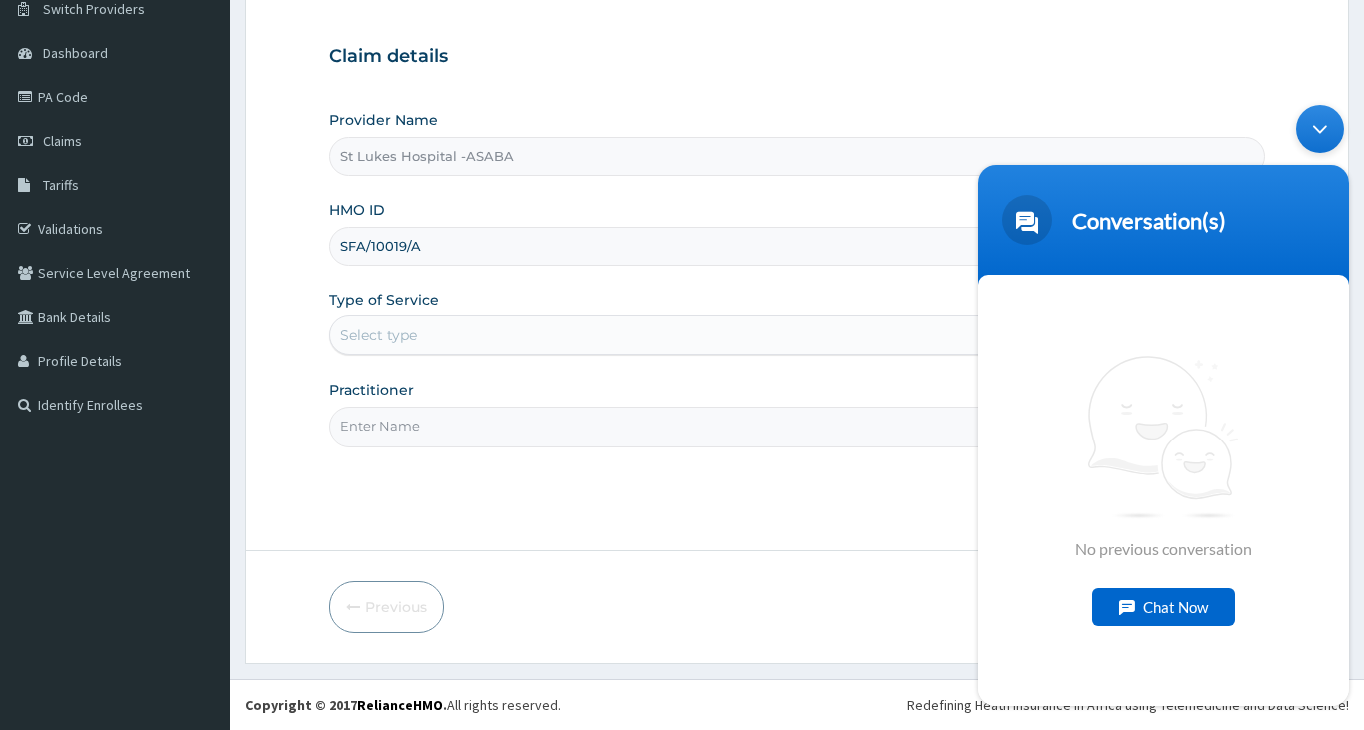 click on "St Lukes Hospital -ASABA" at bounding box center [797, 156] 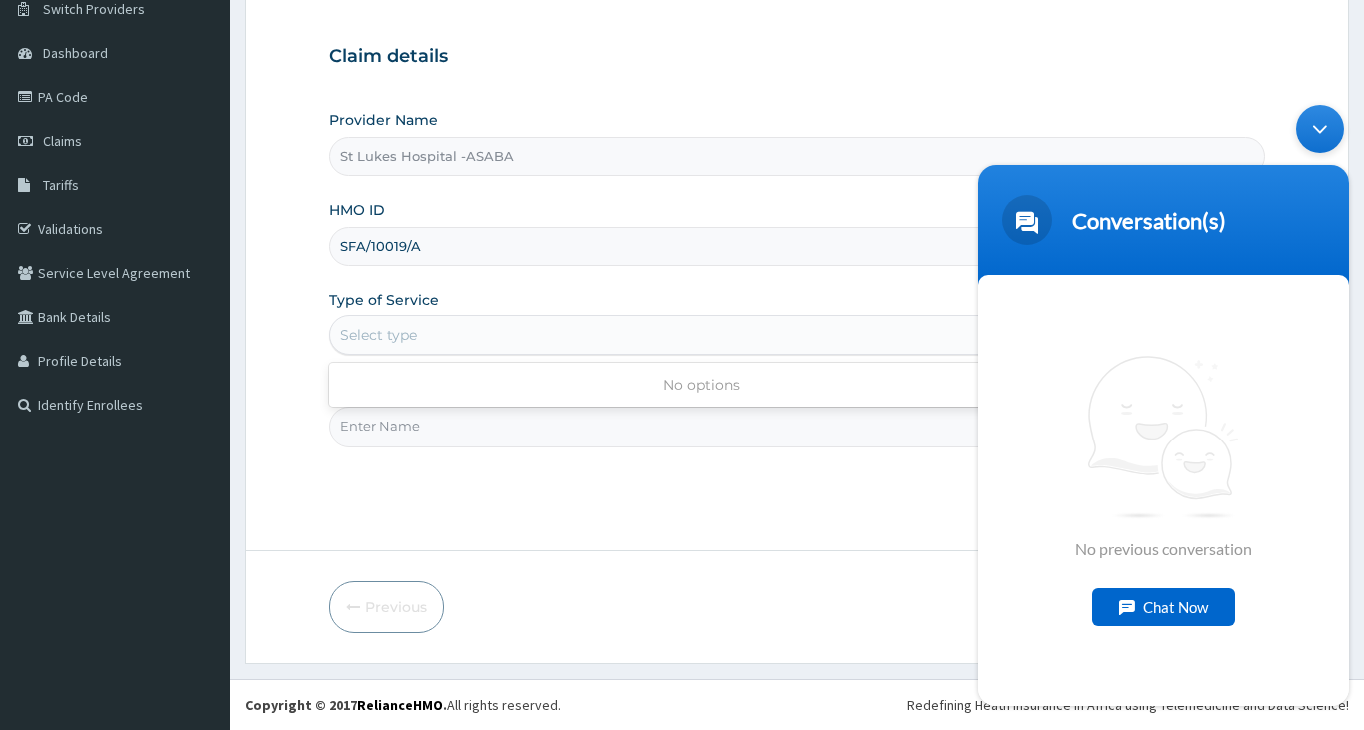click on "Select type" at bounding box center [684, 335] 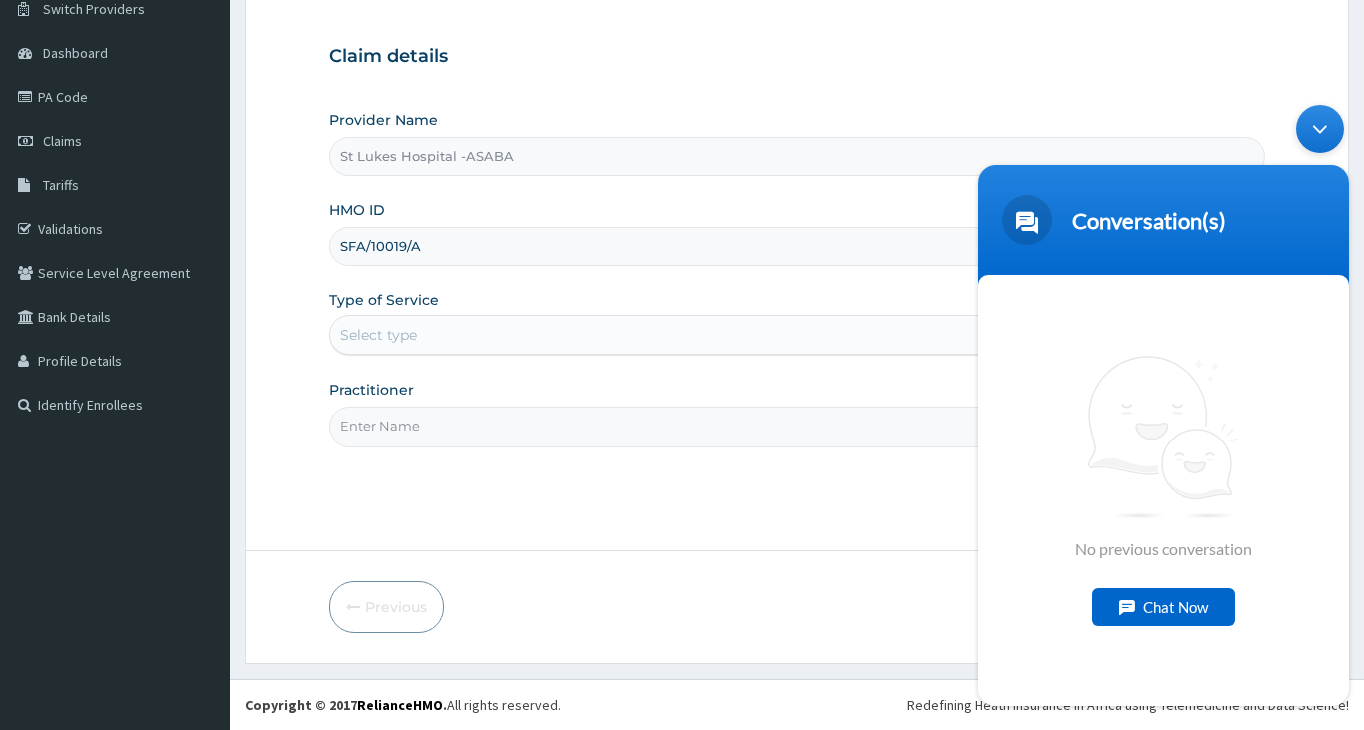 click on "Select type" at bounding box center [684, 335] 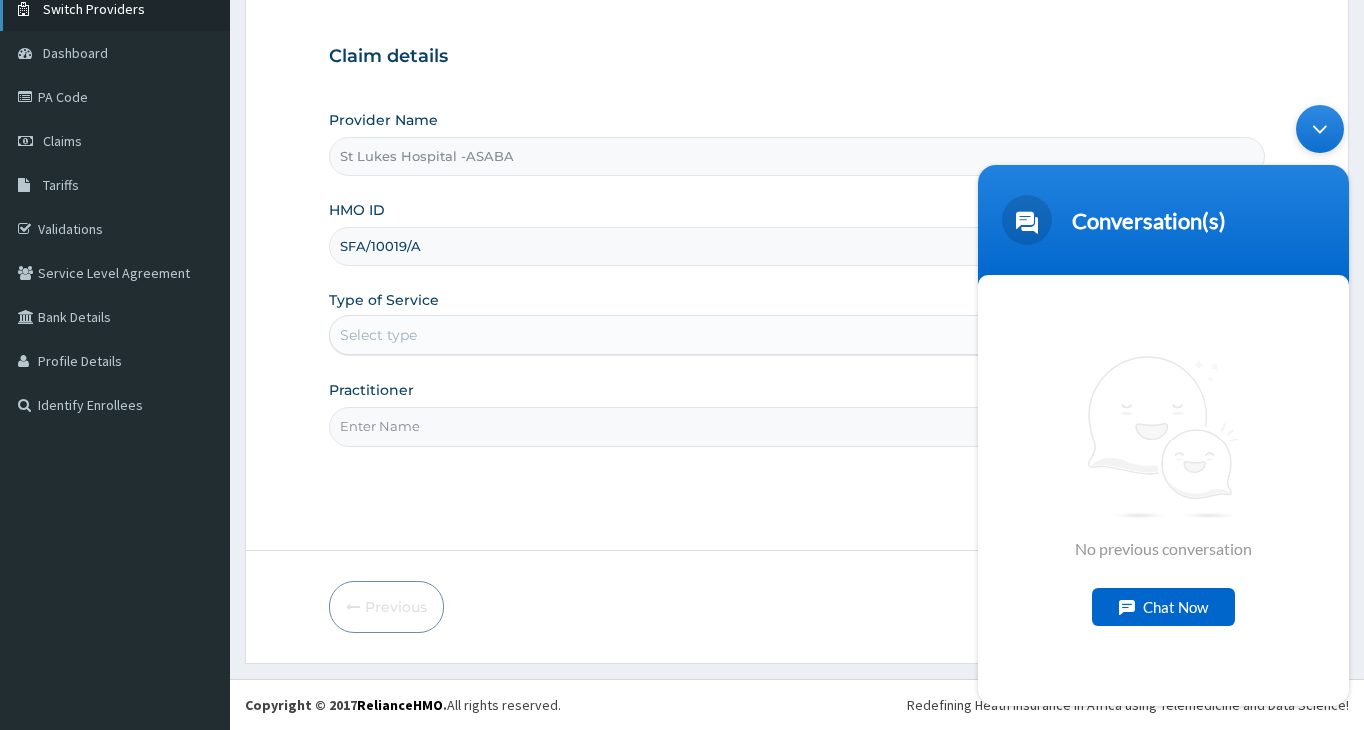 click on "Switch Providers" at bounding box center (94, 9) 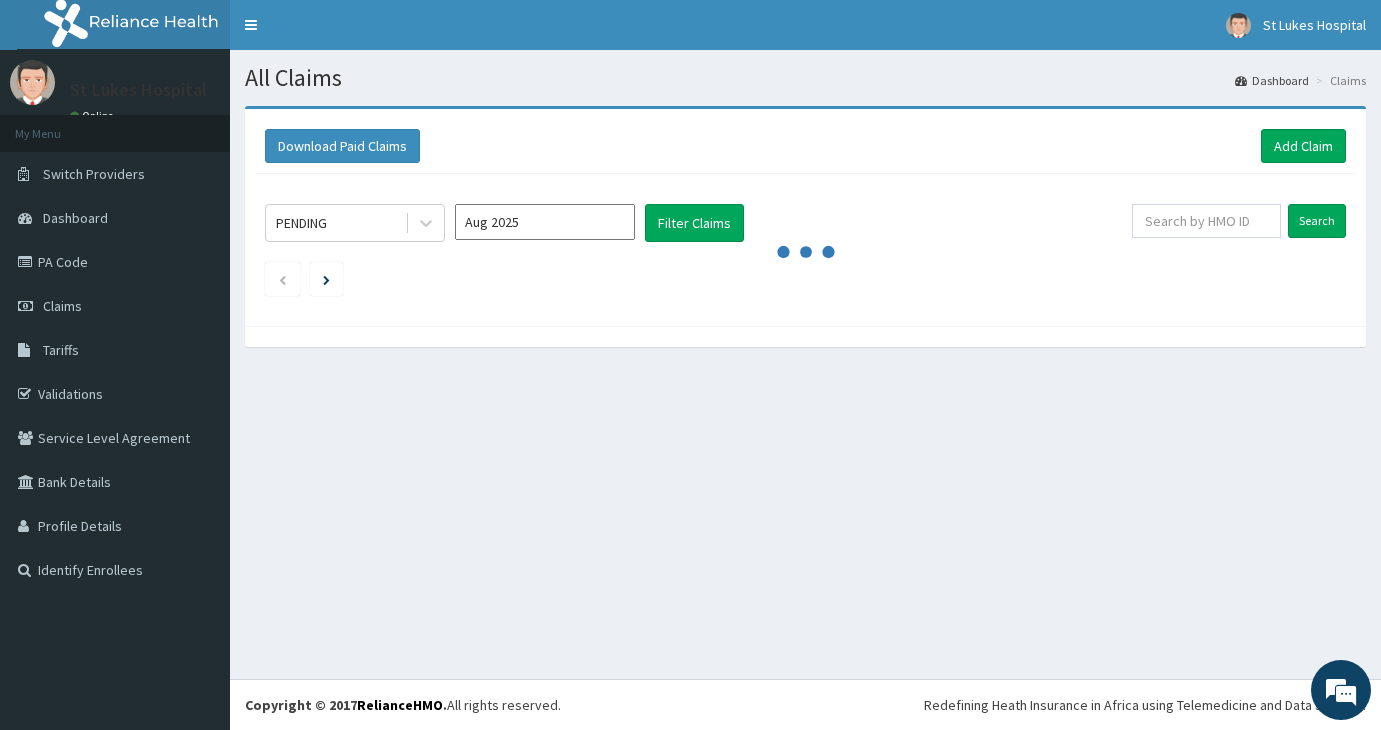 scroll, scrollTop: 0, scrollLeft: 0, axis: both 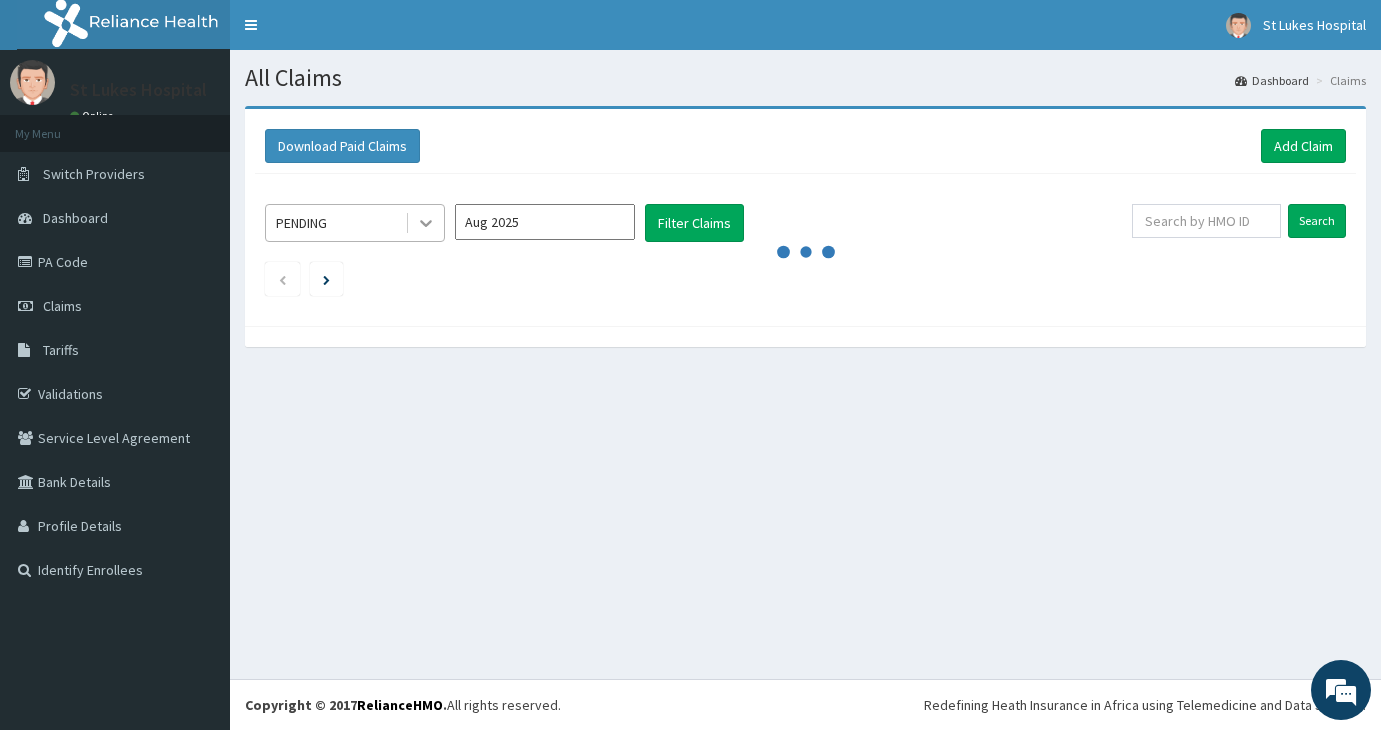 click 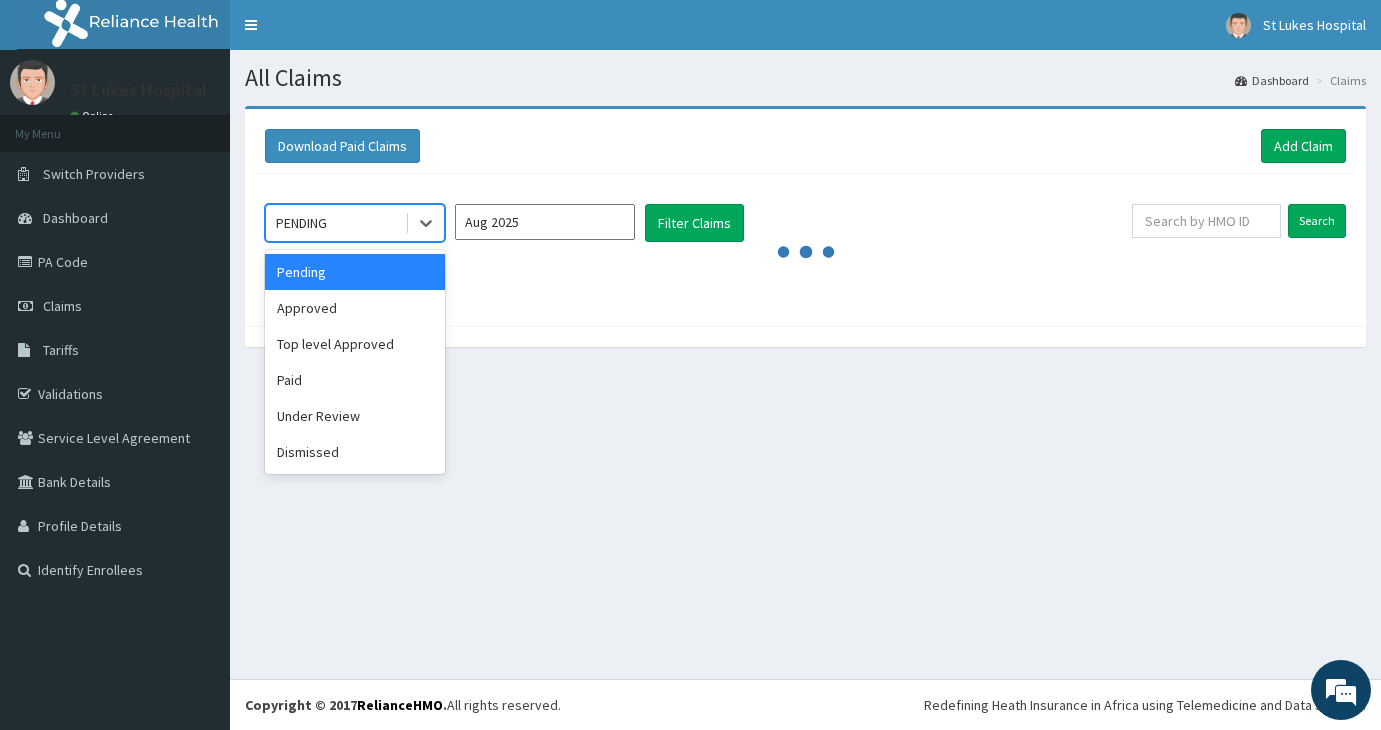 click on "Pending" at bounding box center [355, 272] 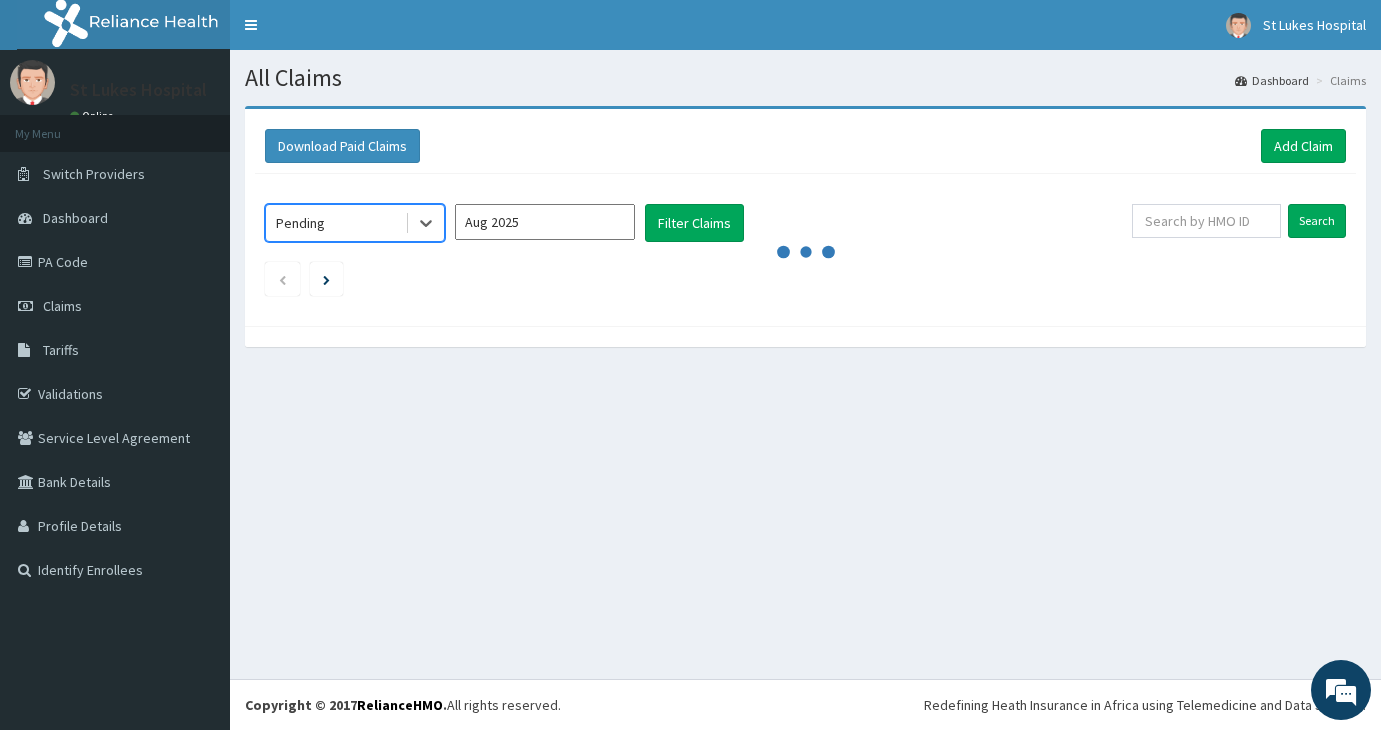 scroll, scrollTop: 0, scrollLeft: 0, axis: both 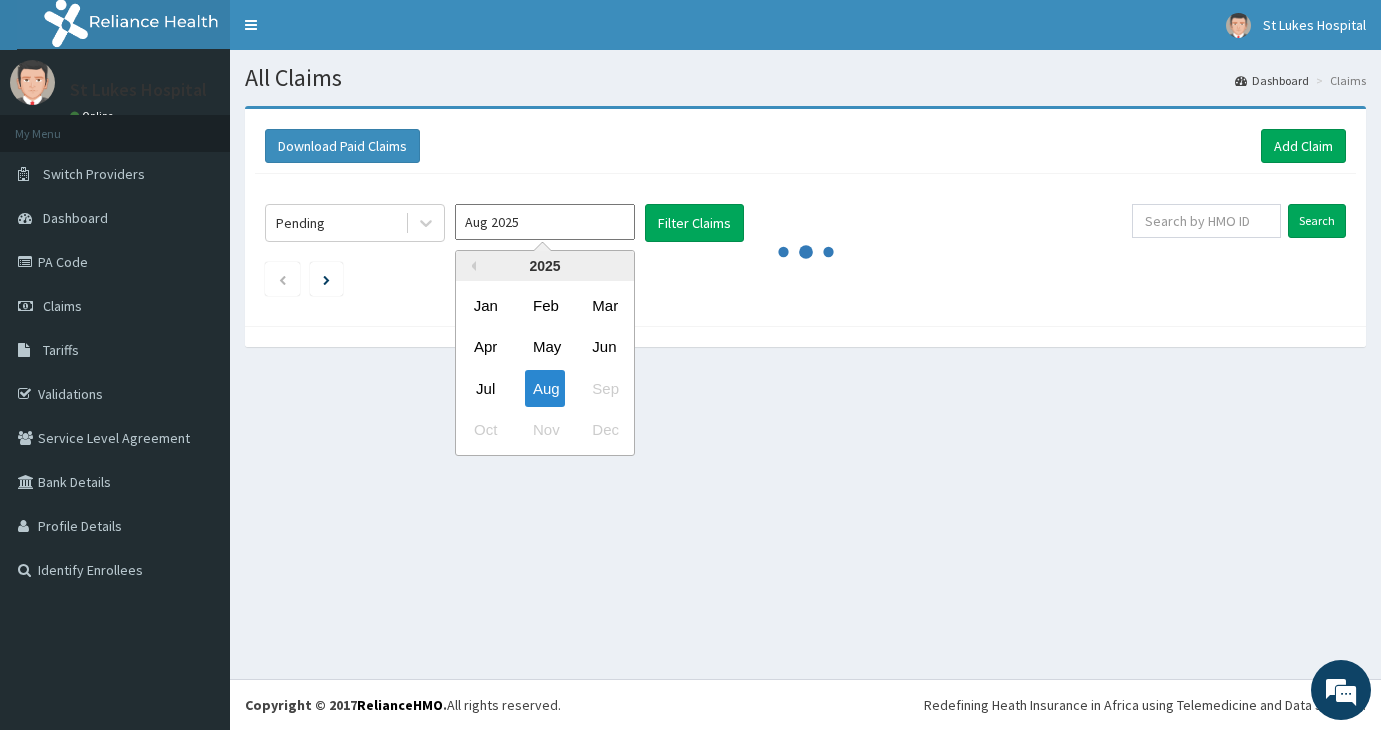 click on "Aug 2025" at bounding box center [545, 222] 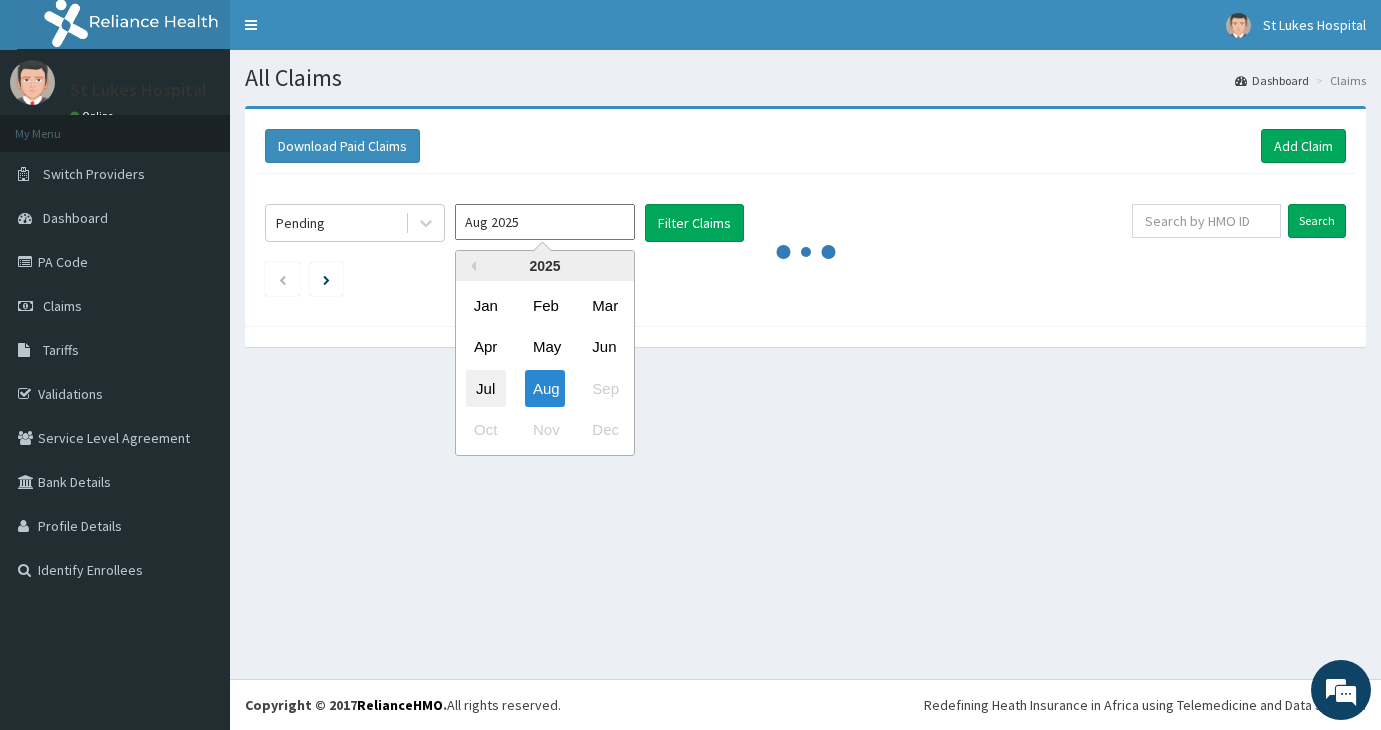 click on "Jul" at bounding box center [486, 388] 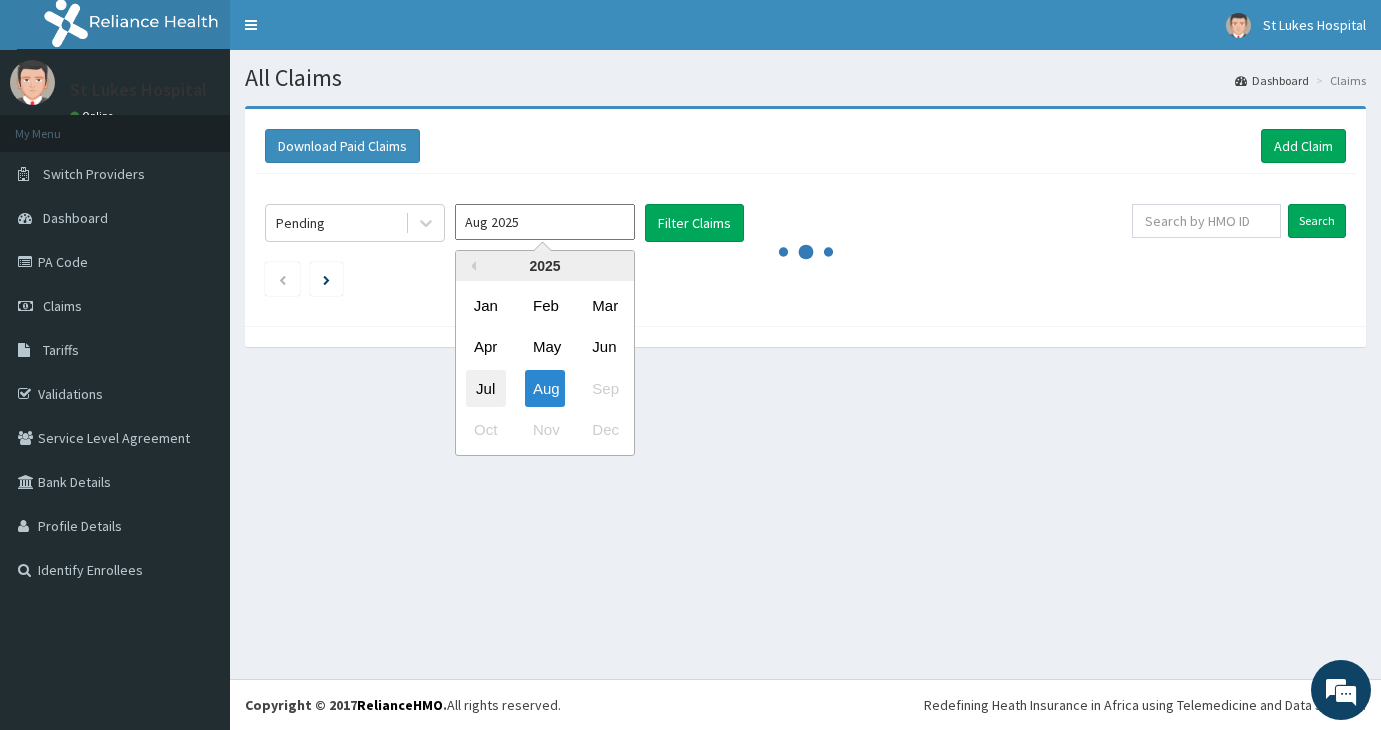 type on "Jul 2025" 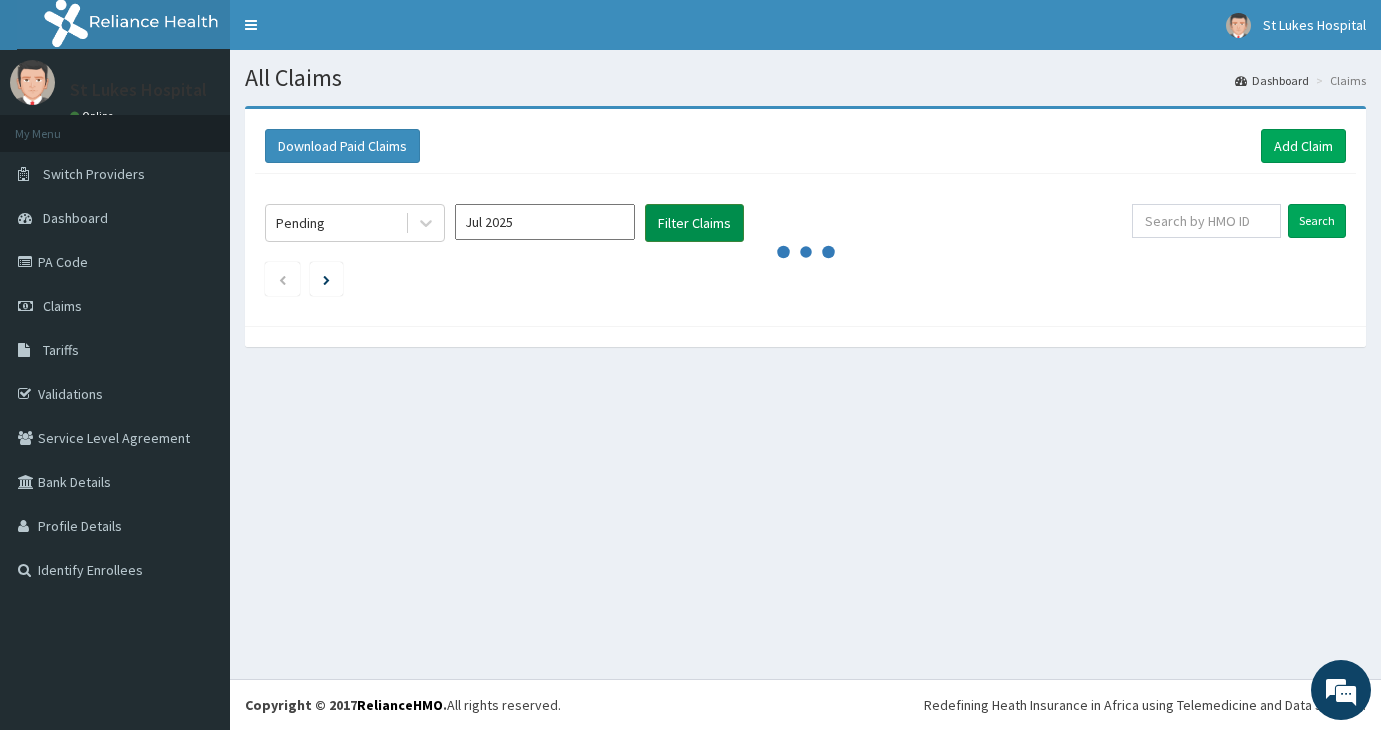 click on "Filter Claims" at bounding box center [694, 223] 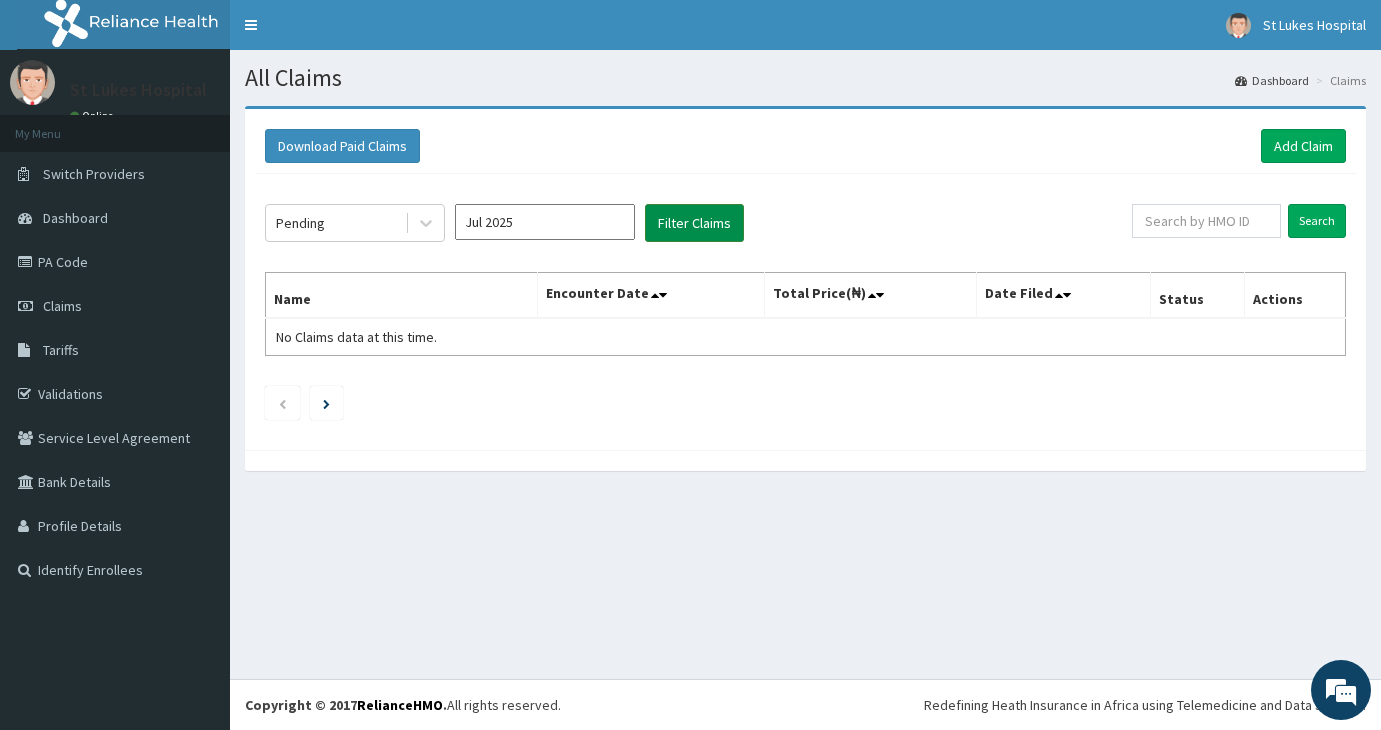 click on "Filter Claims" at bounding box center [694, 223] 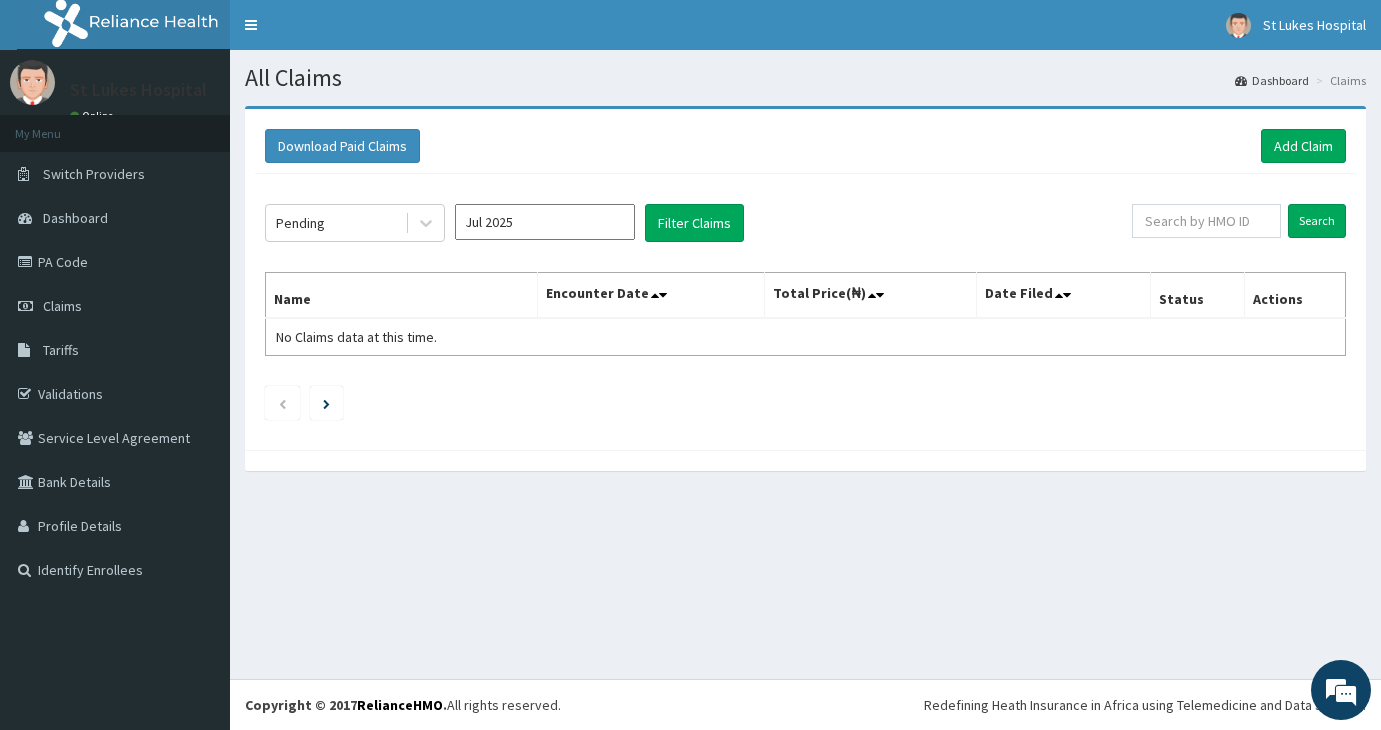 click on "Toggle navigation
St Lukes Hospital St Lukes Hospital - stlukeshospitalasaba2011@gmail.com Member since  June 24, 2024 at 8:06:20 PM   Profile Sign out" at bounding box center (805, 25) 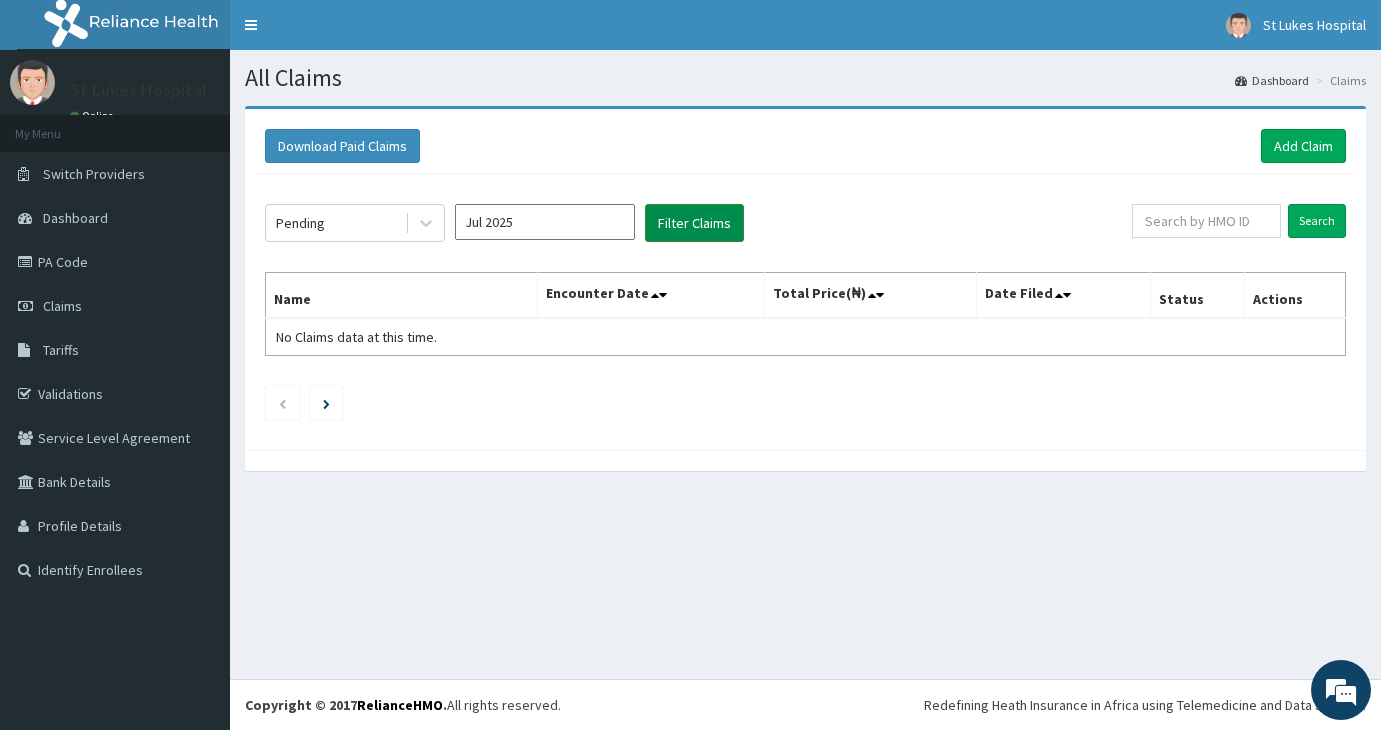 click on "Filter Claims" at bounding box center [694, 223] 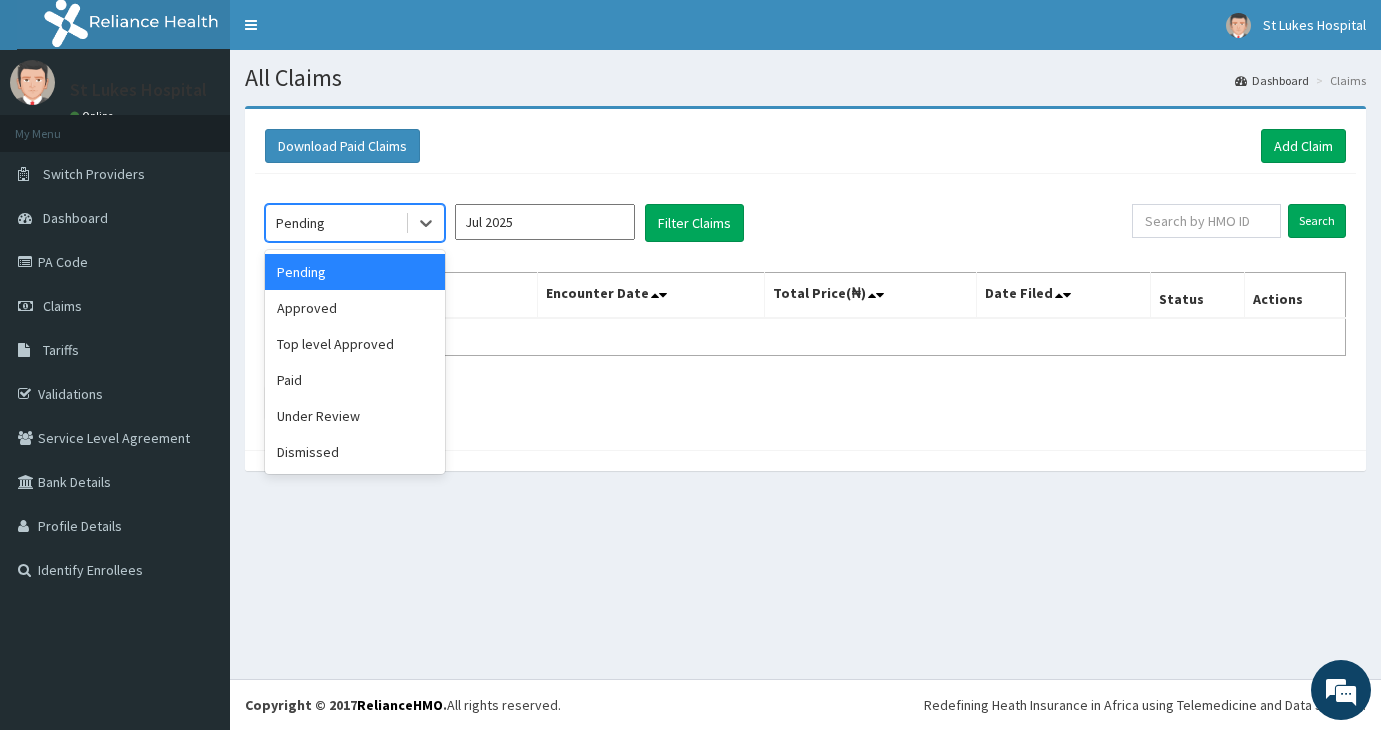 drag, startPoint x: 405, startPoint y: 227, endPoint x: 369, endPoint y: 251, distance: 43.266617 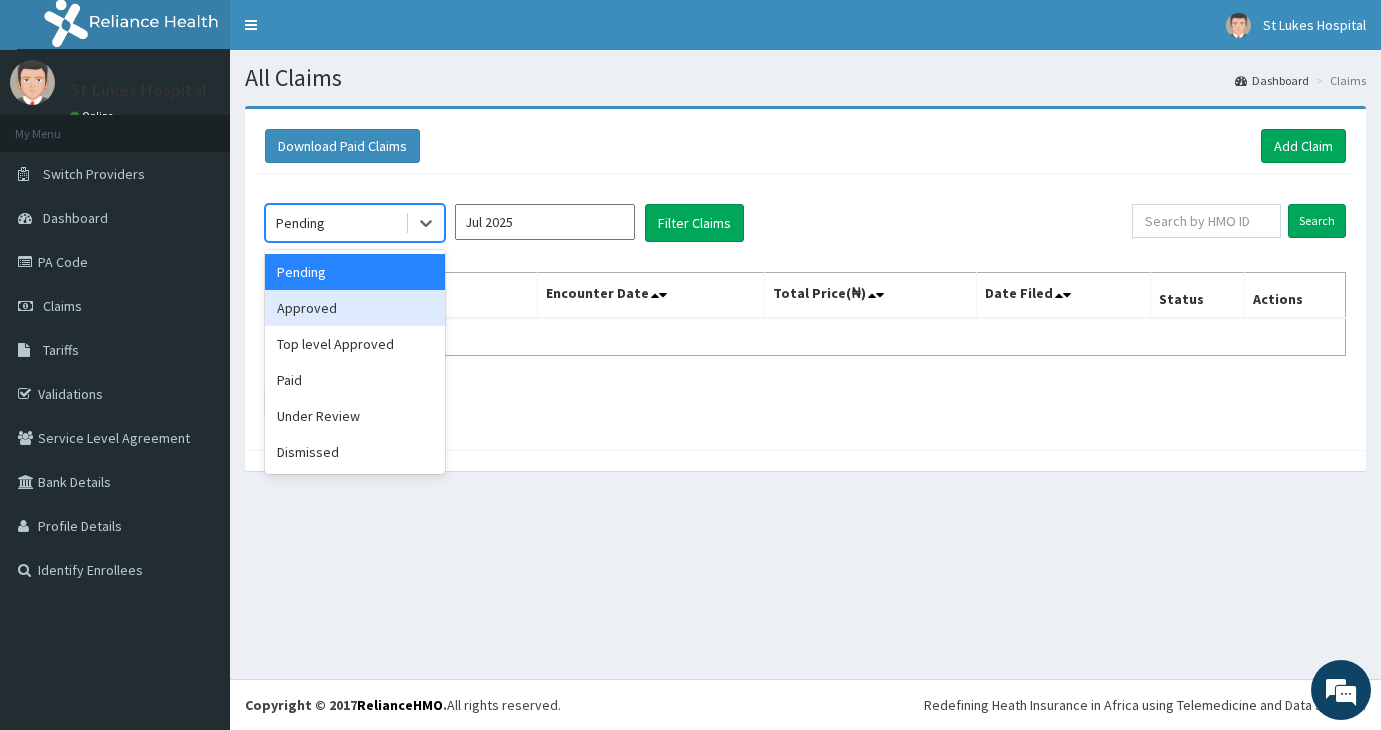 click on "Approved" at bounding box center (355, 308) 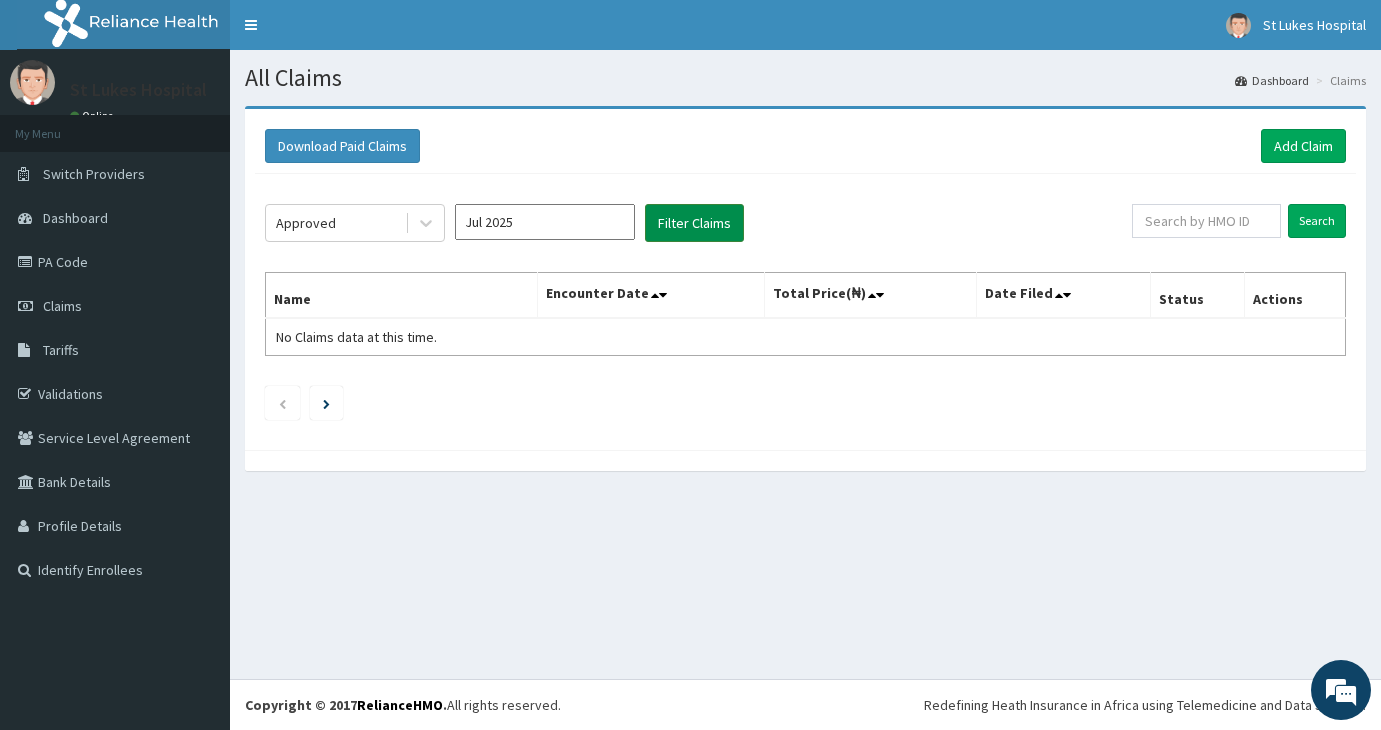 click on "Filter Claims" at bounding box center [694, 223] 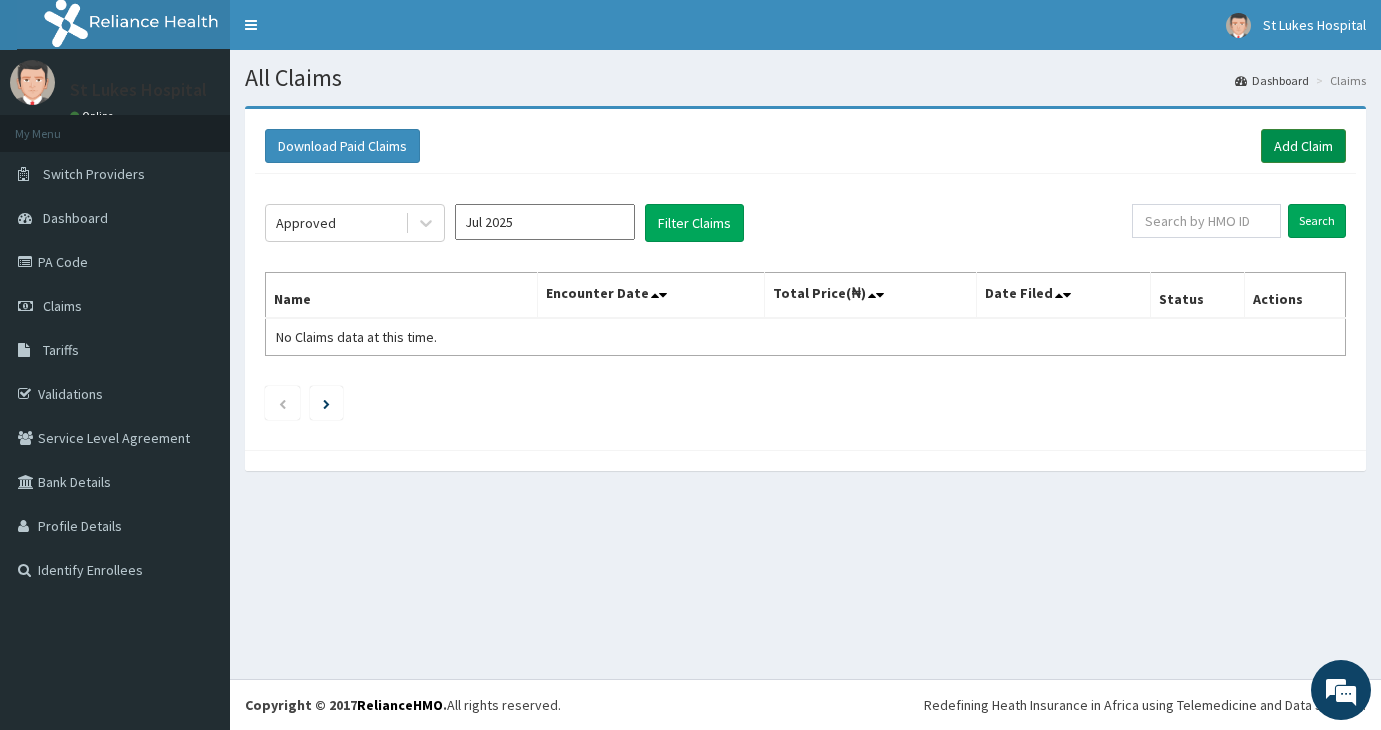 click on "Add Claim" at bounding box center [1303, 146] 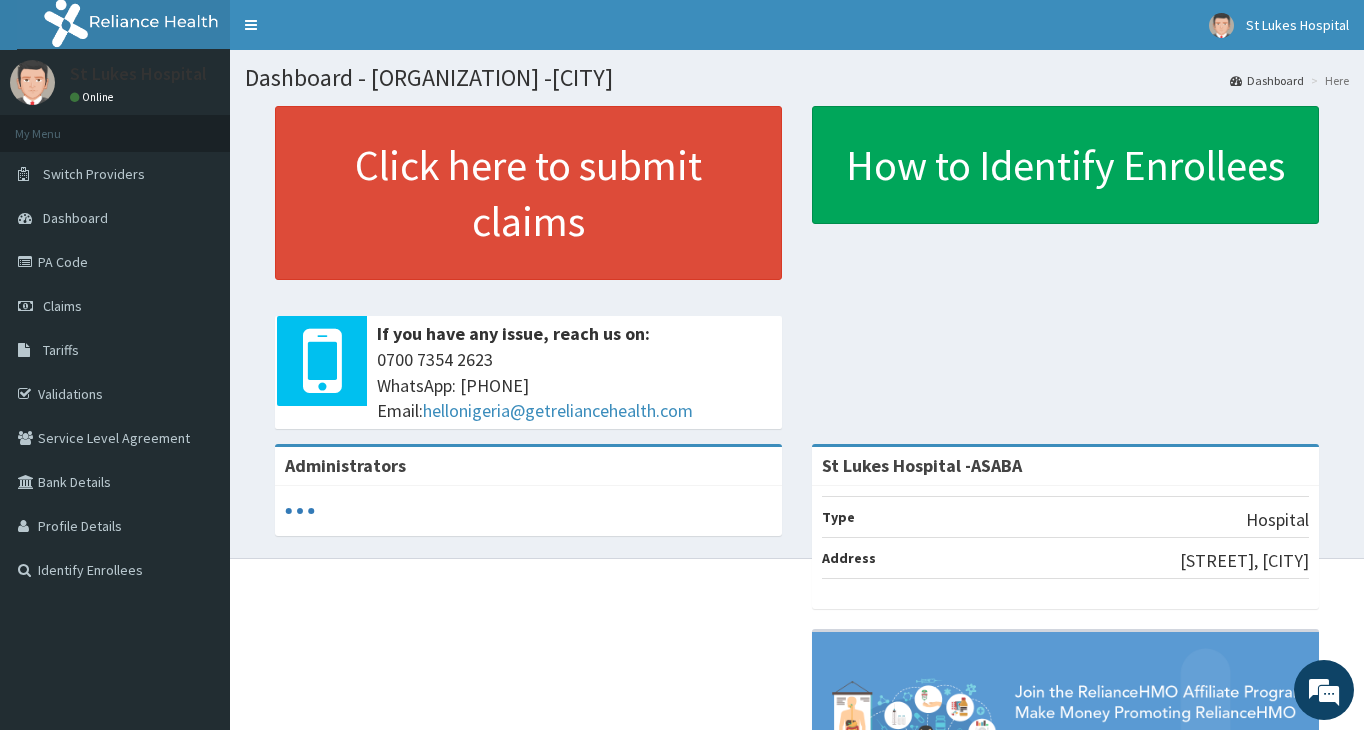 scroll, scrollTop: 0, scrollLeft: 0, axis: both 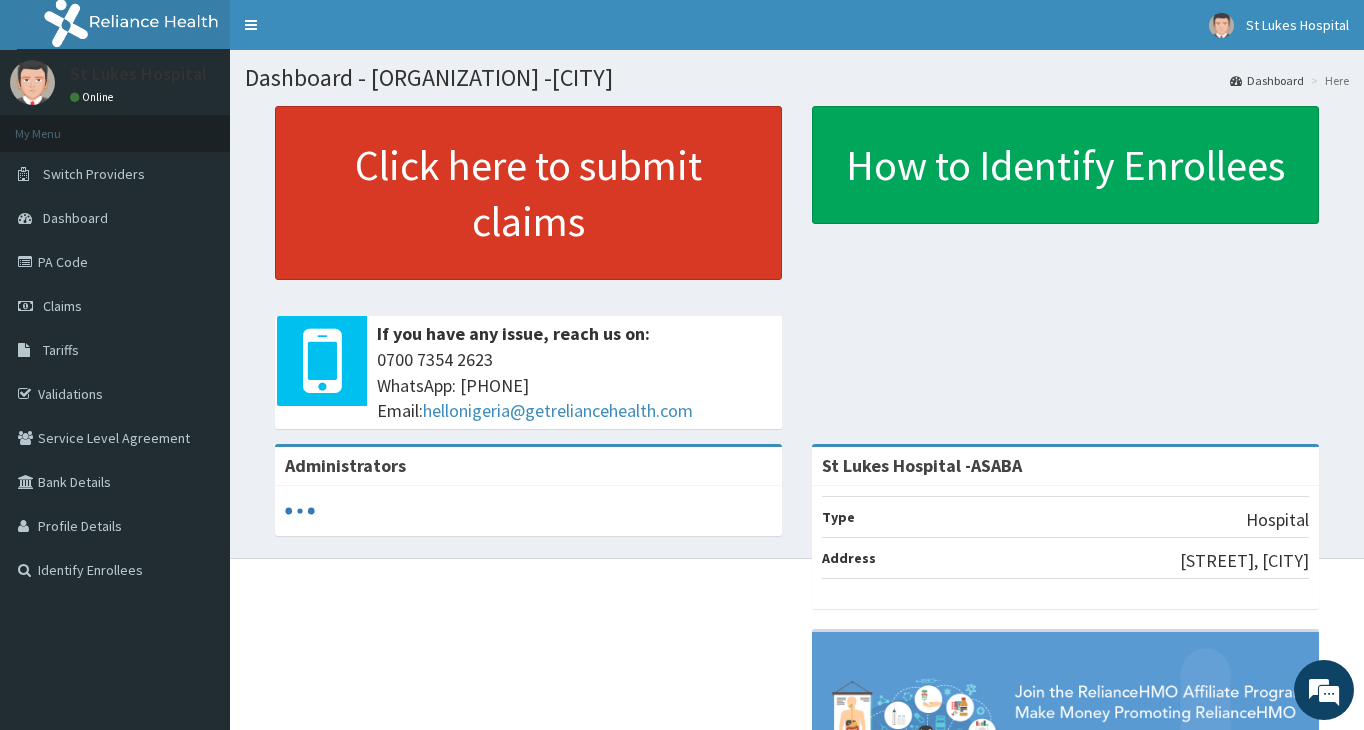 click on "Click here to submit claims" at bounding box center [528, 193] 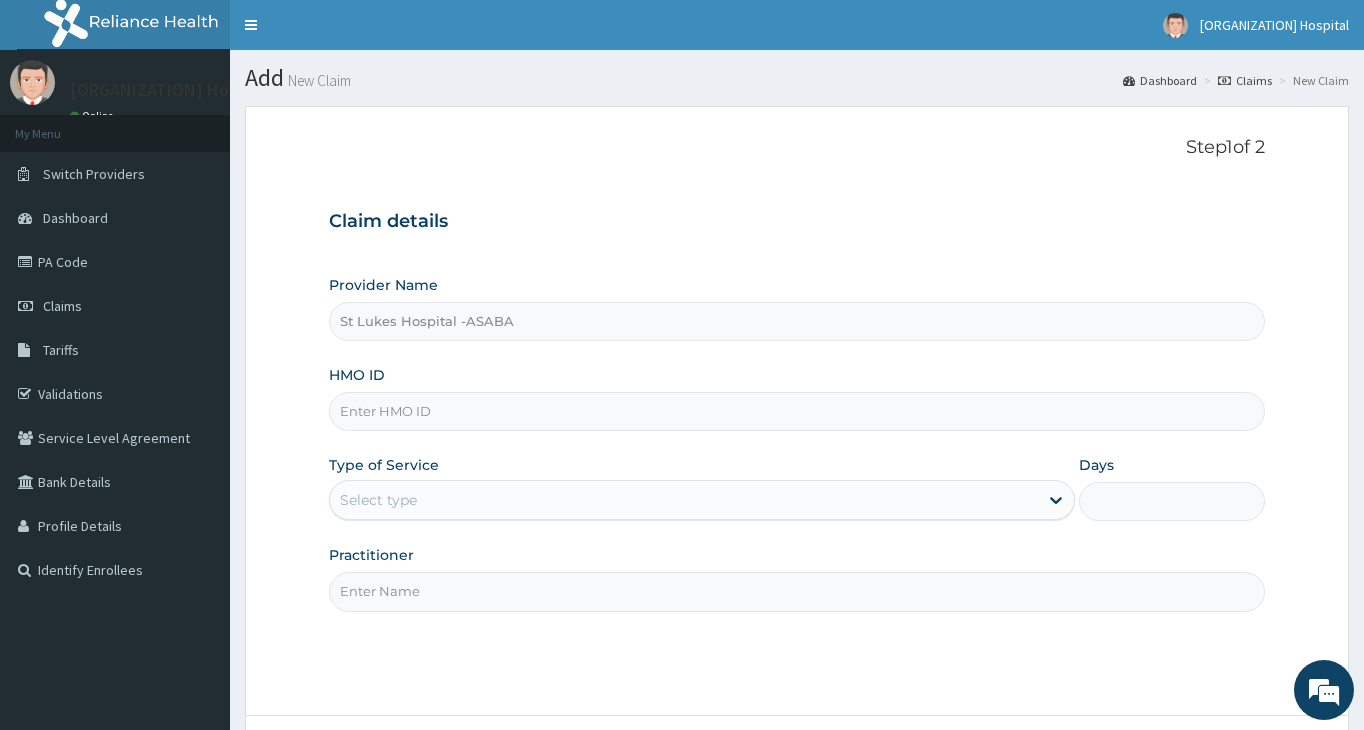 scroll, scrollTop: 0, scrollLeft: 0, axis: both 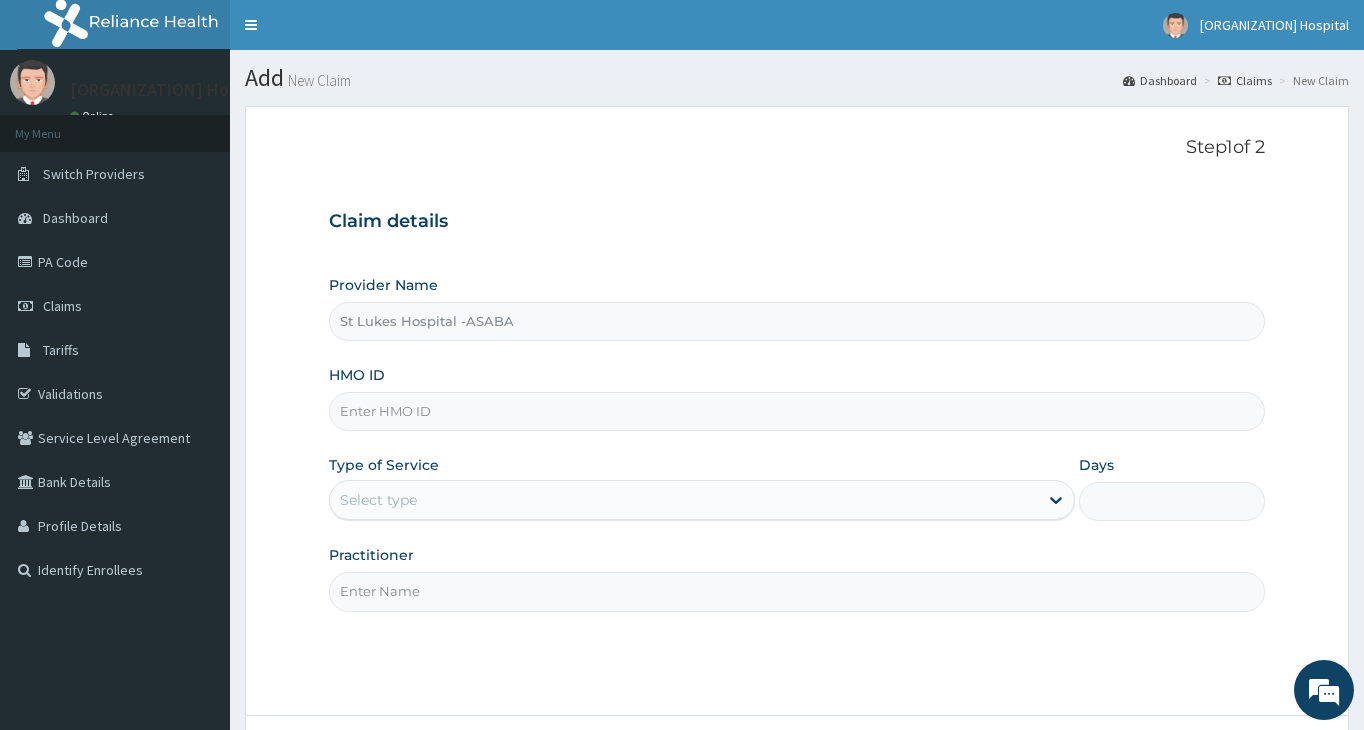 click on "HMO ID" at bounding box center (797, 411) 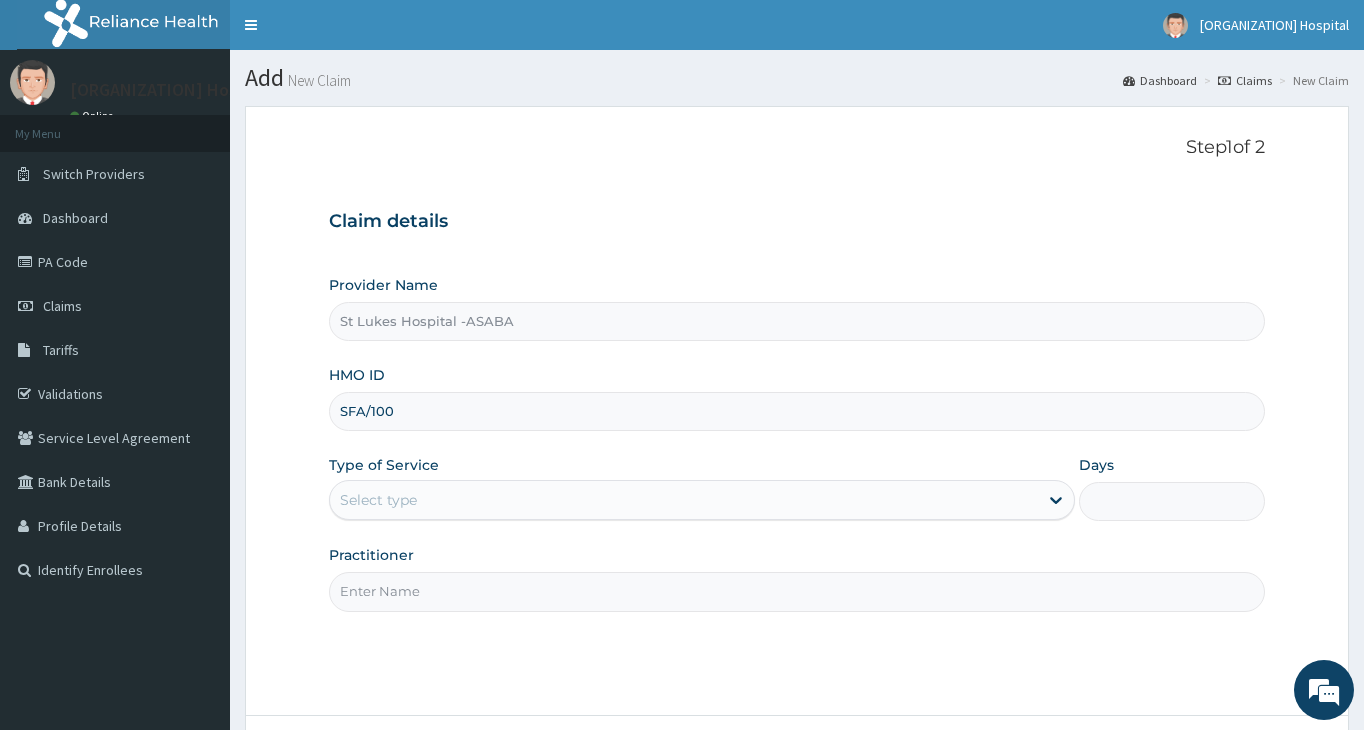 scroll, scrollTop: 0, scrollLeft: 0, axis: both 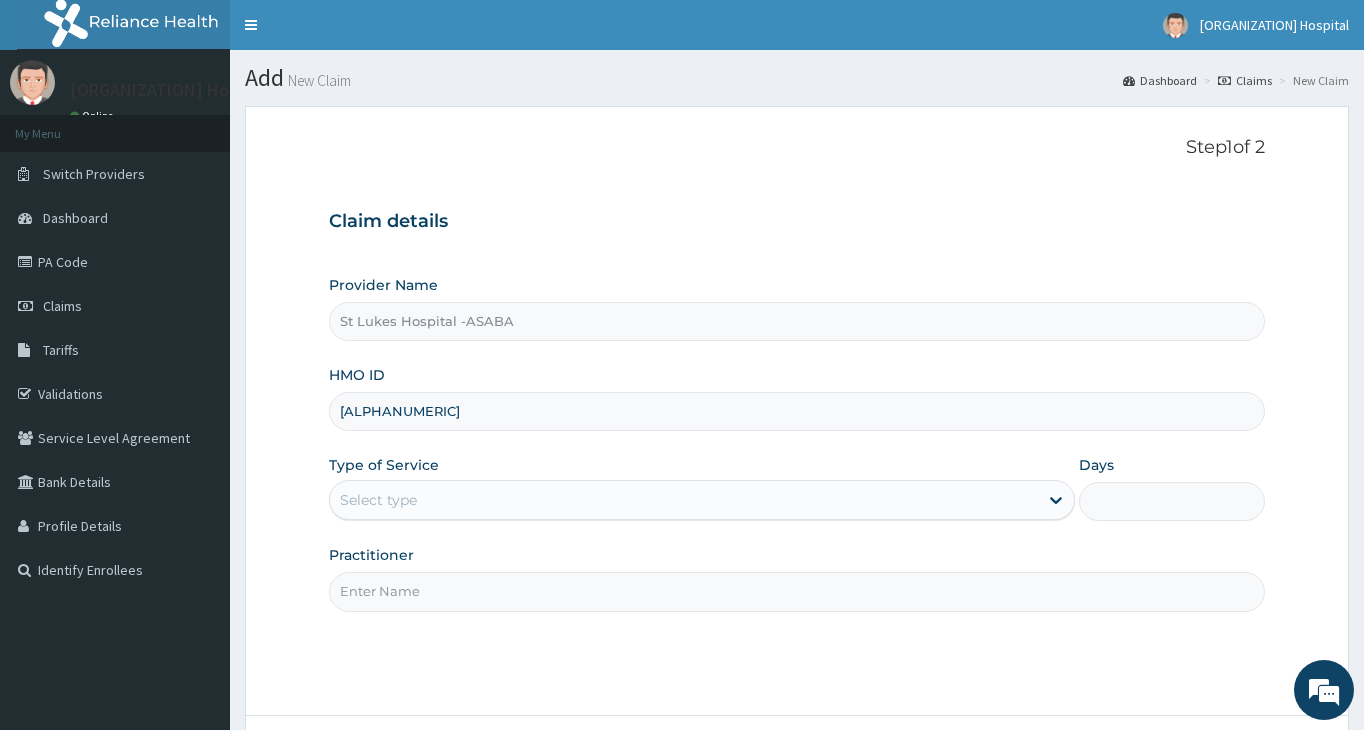 type on "[ALPHANUMERIC]" 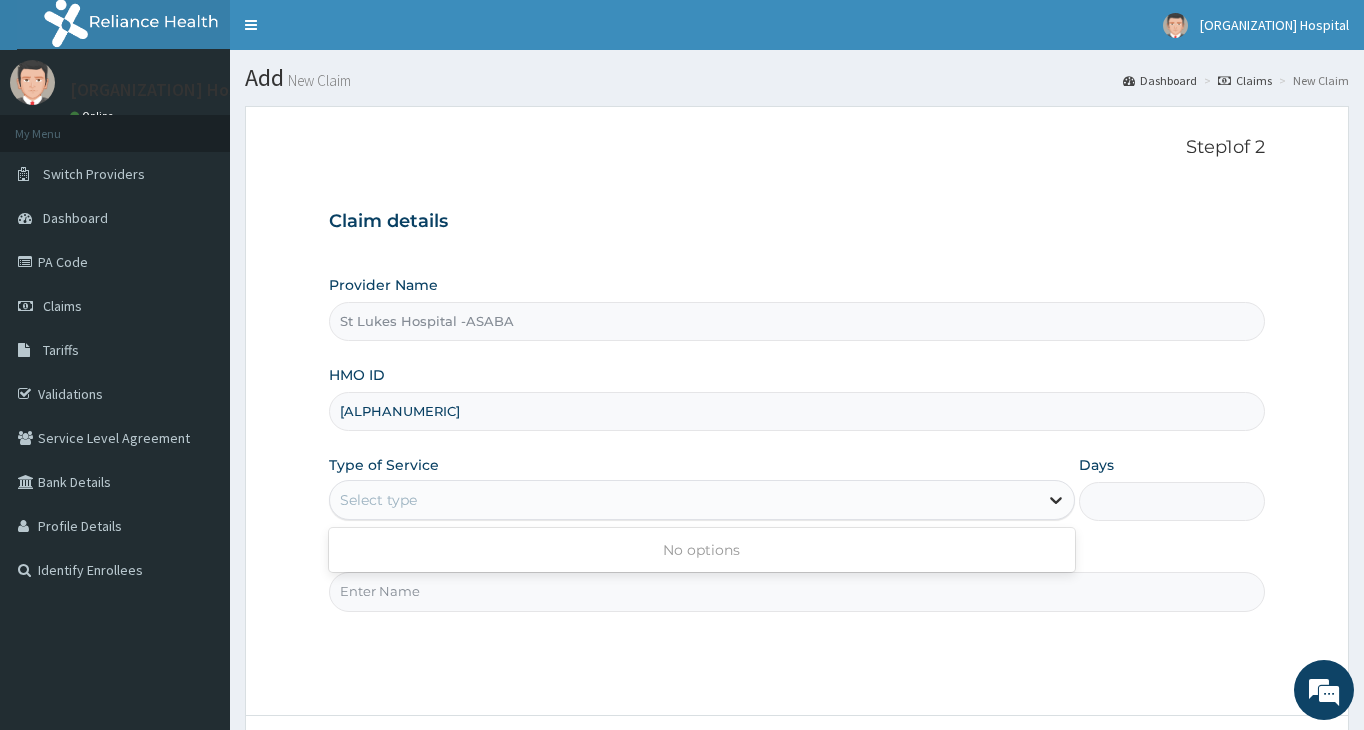 click 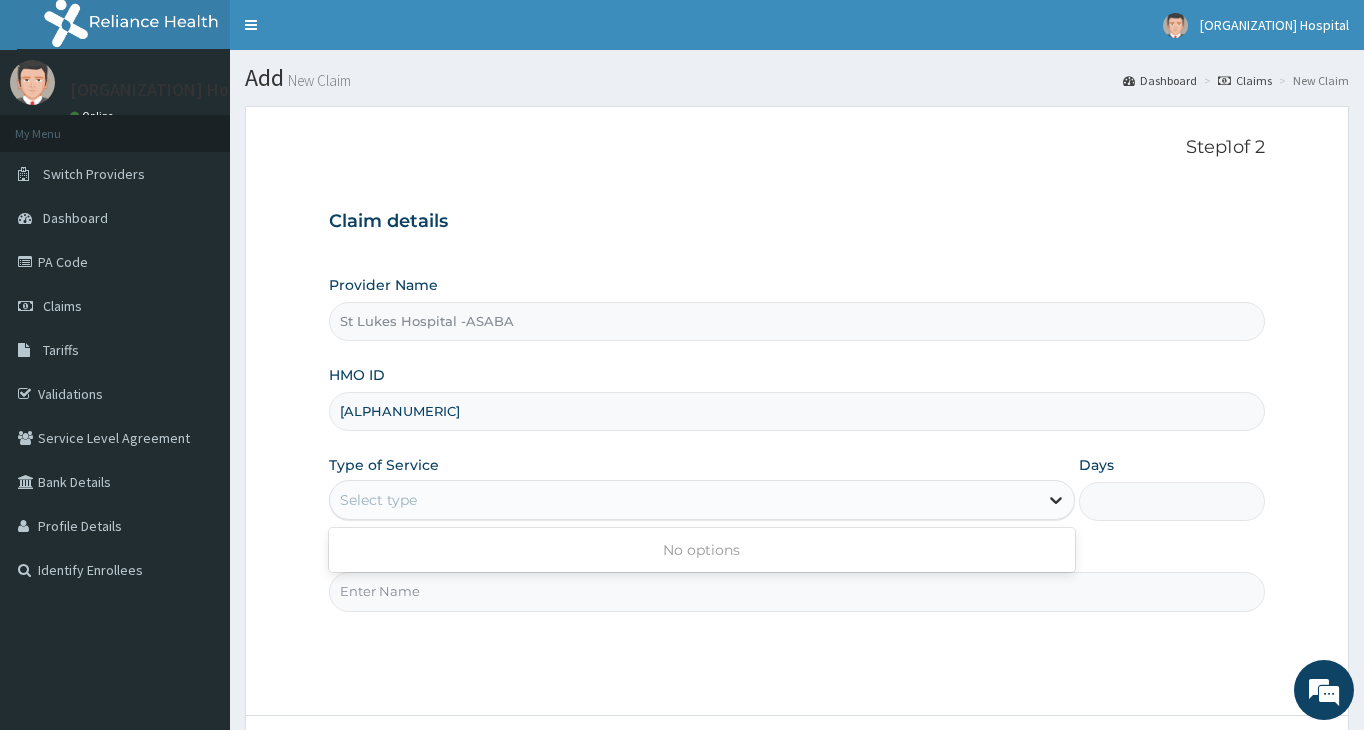 click 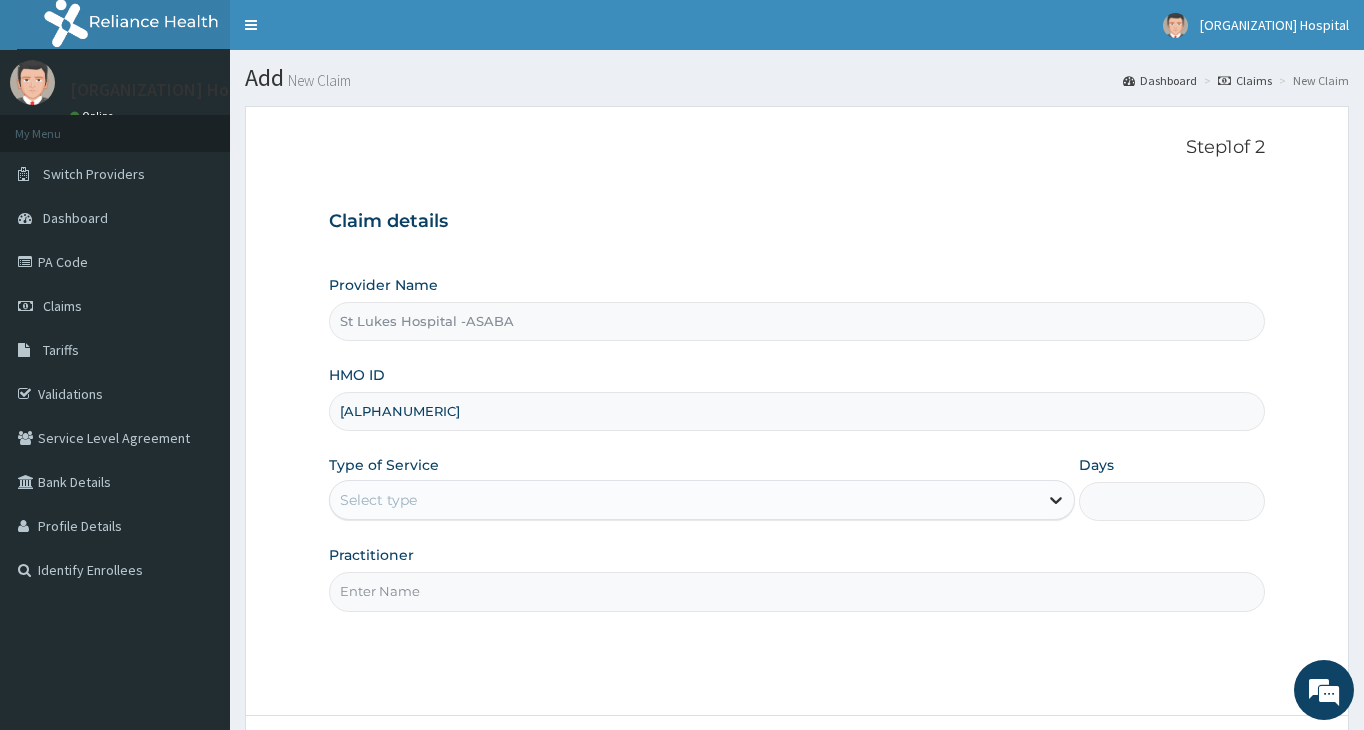 click 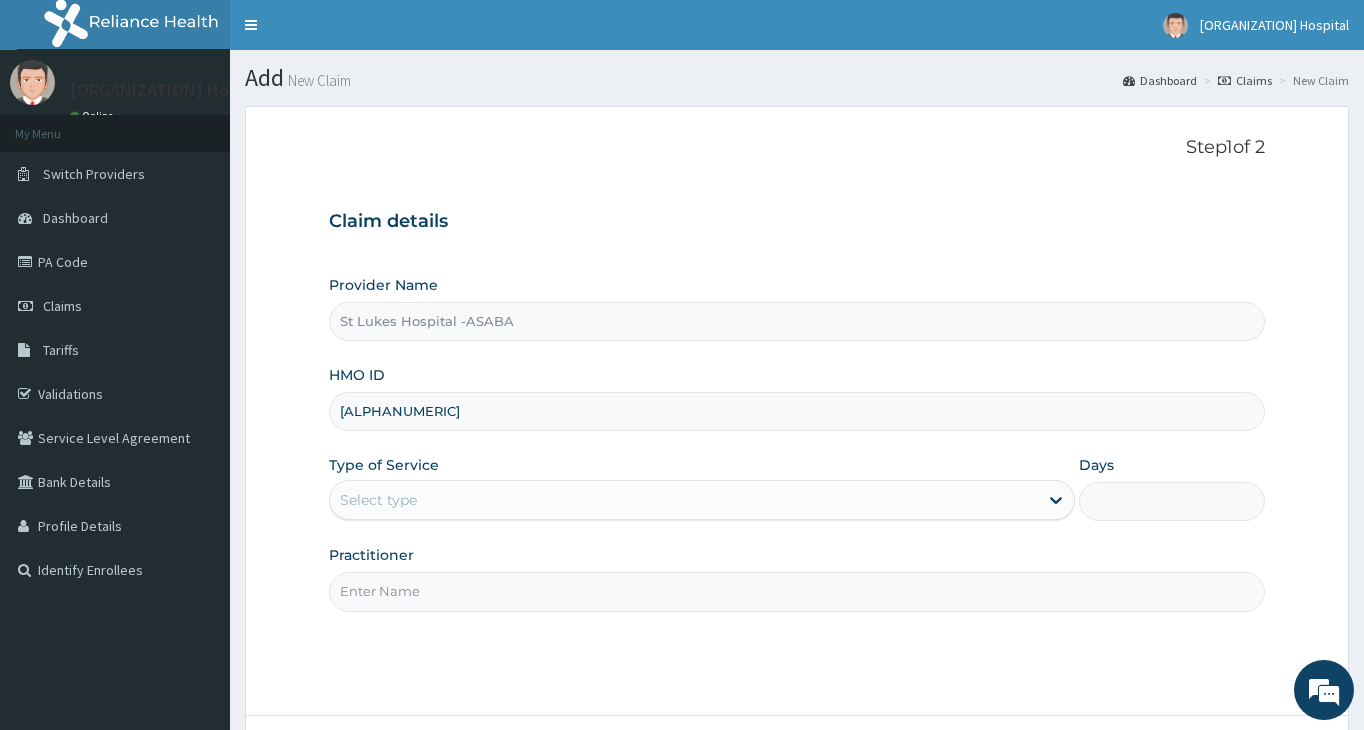 click on "Dashboard" at bounding box center [1160, 80] 